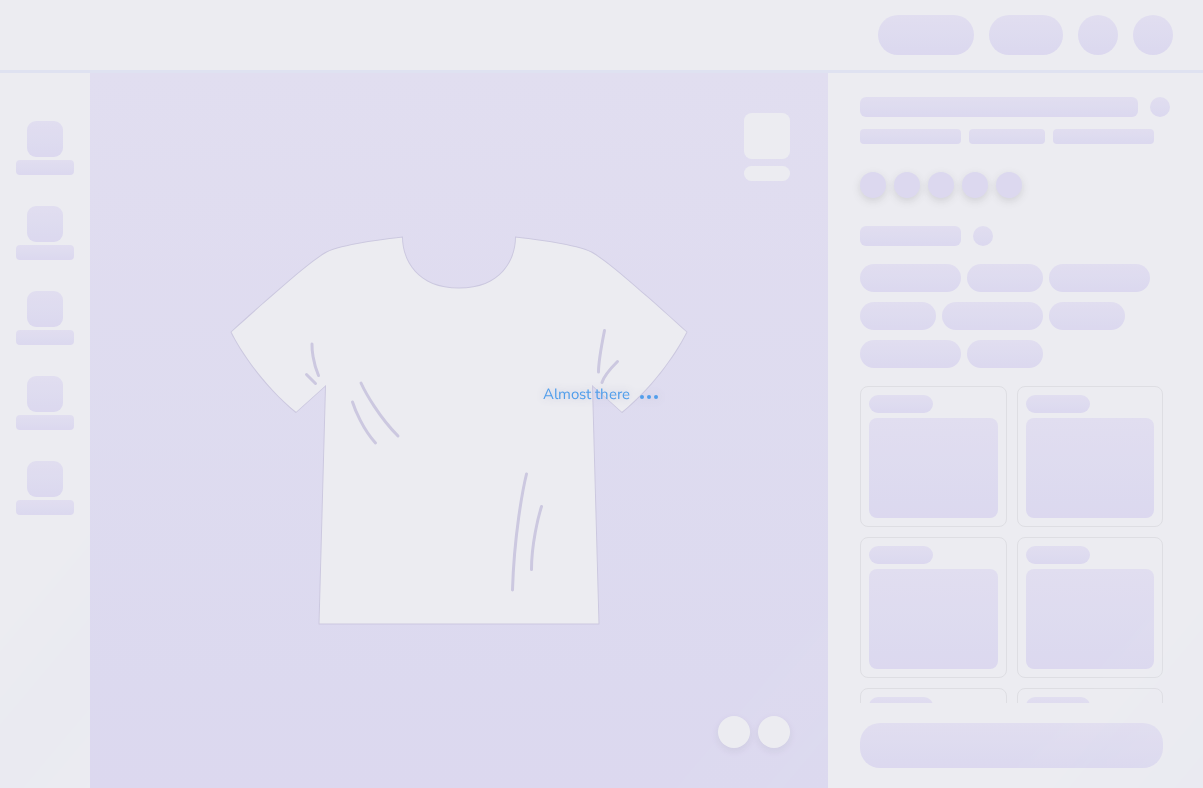 scroll, scrollTop: 0, scrollLeft: 0, axis: both 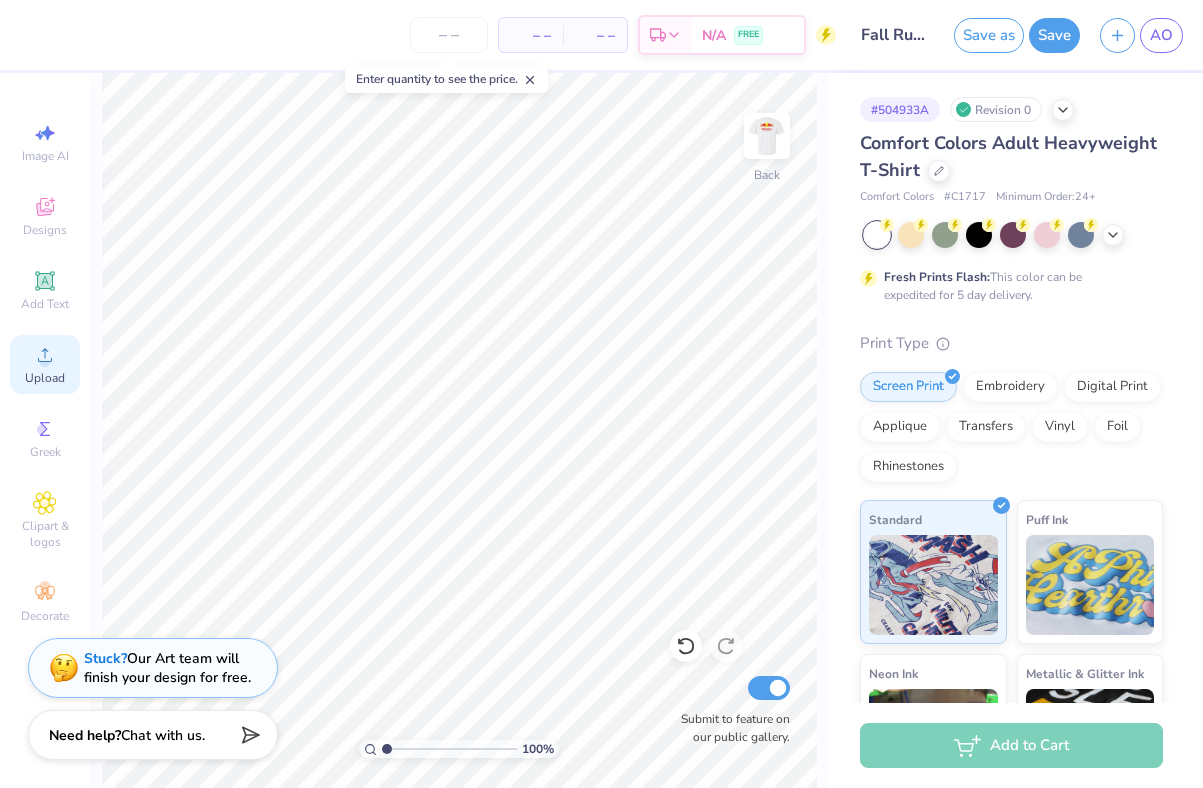 click on "Upload" at bounding box center [45, 378] 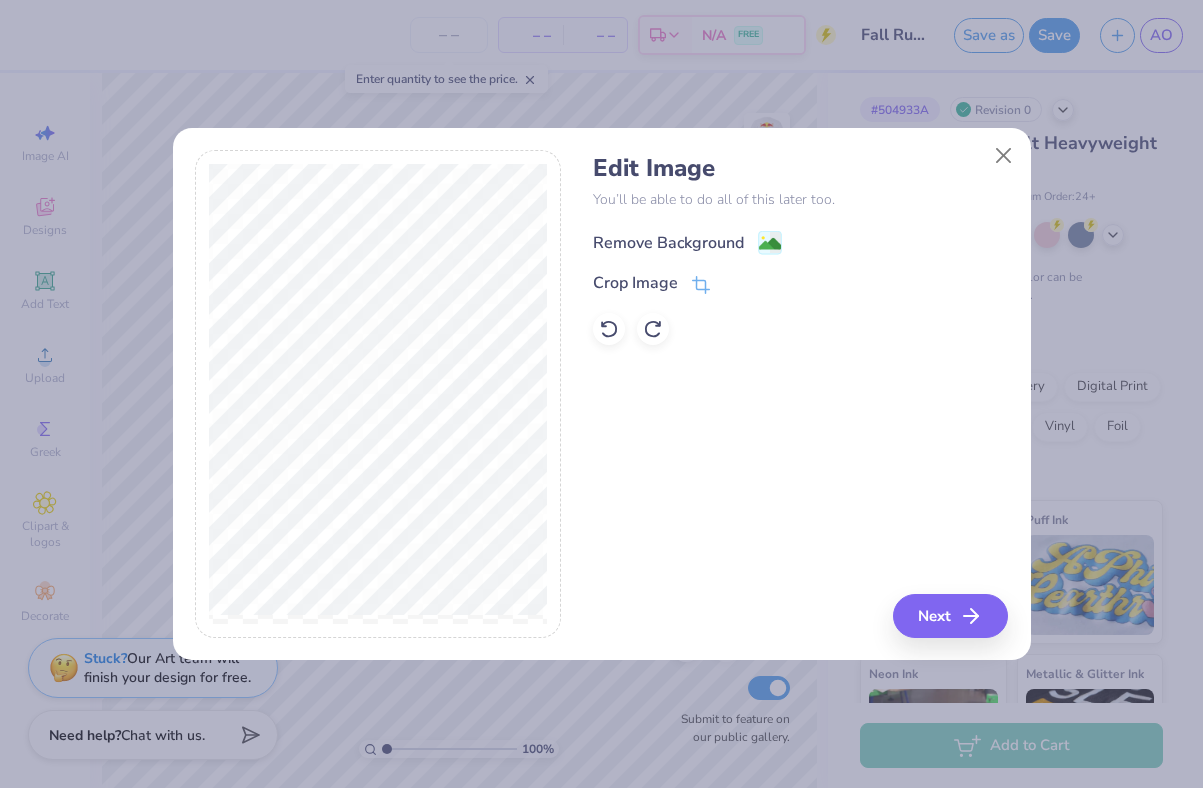 click on "Remove Background" at bounding box center [668, 243] 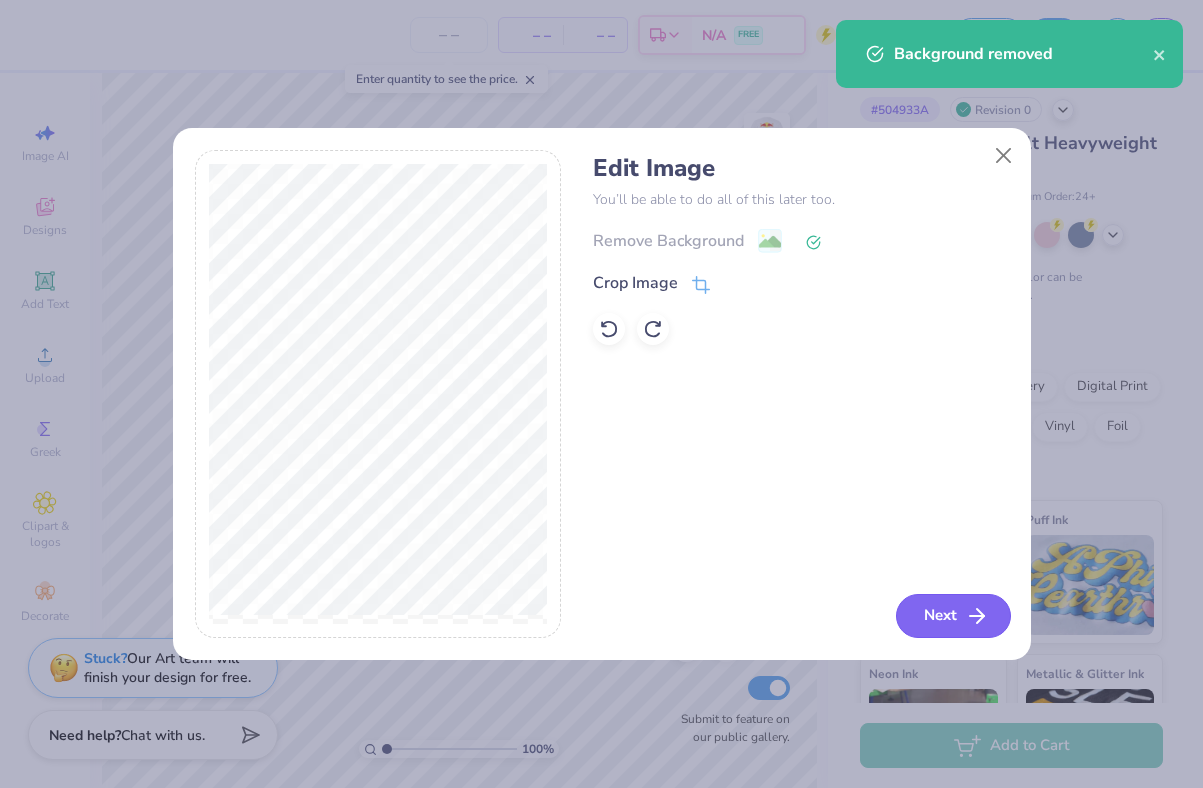 click on "Next" at bounding box center [953, 616] 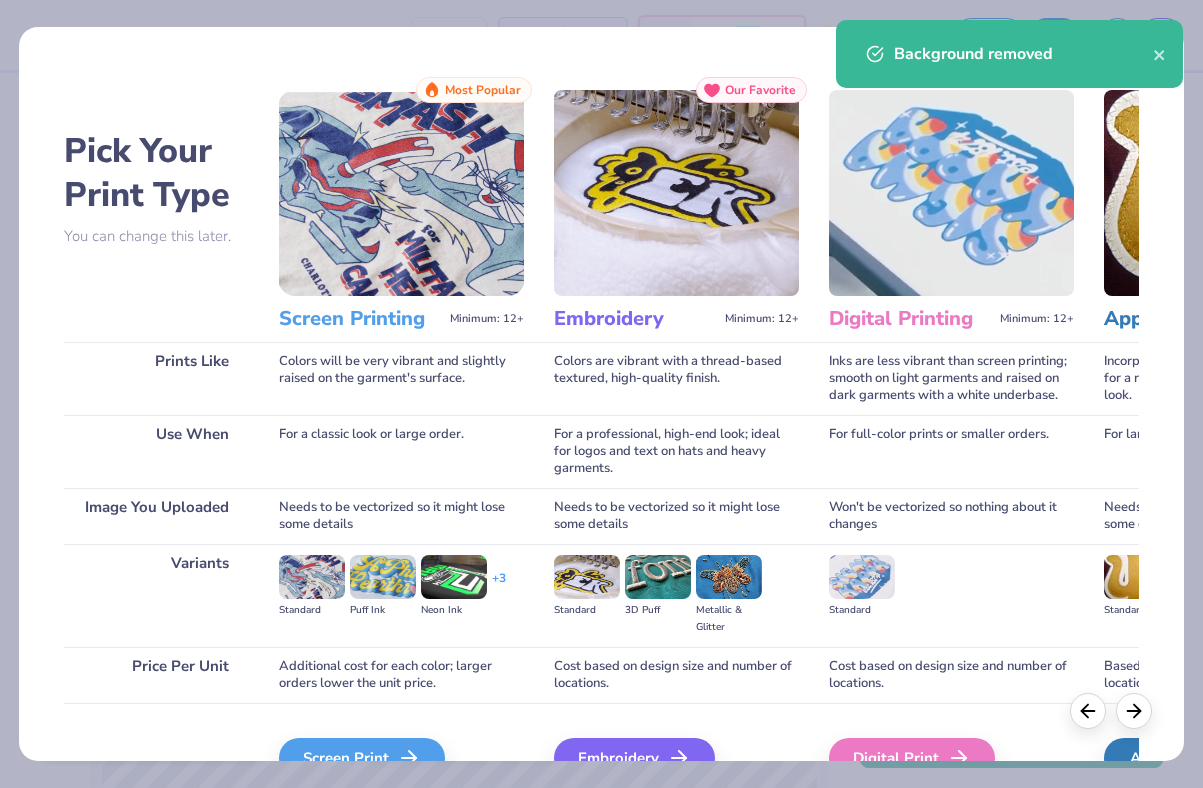 scroll, scrollTop: 109, scrollLeft: 0, axis: vertical 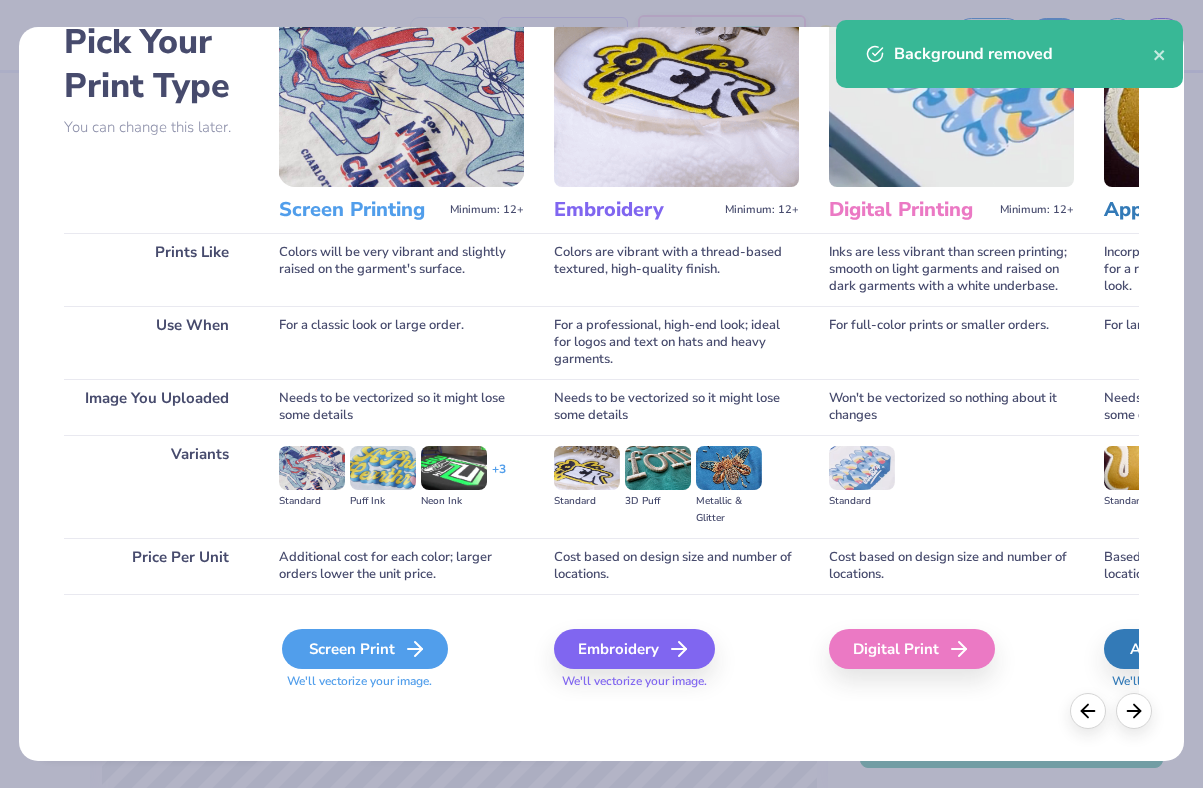 click on "Screen Print" at bounding box center (365, 649) 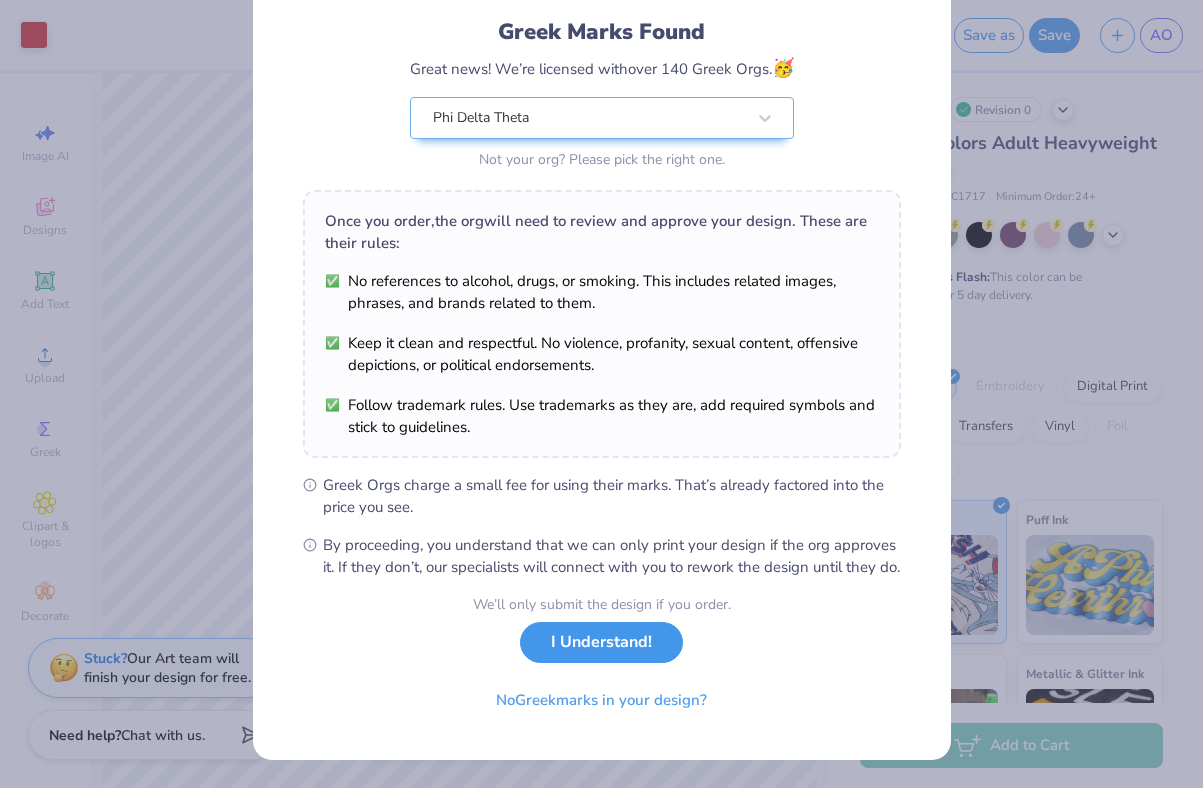 click on "I Understand!" at bounding box center [601, 642] 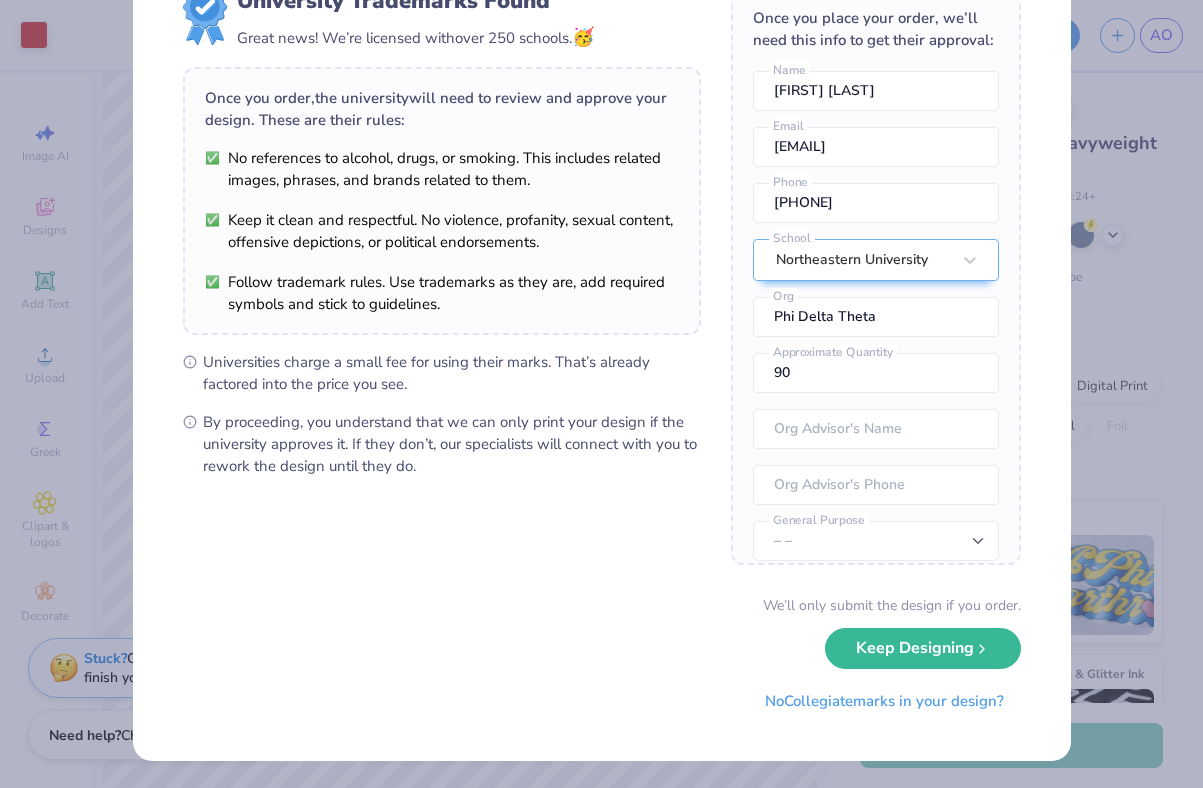 scroll, scrollTop: 0, scrollLeft: 0, axis: both 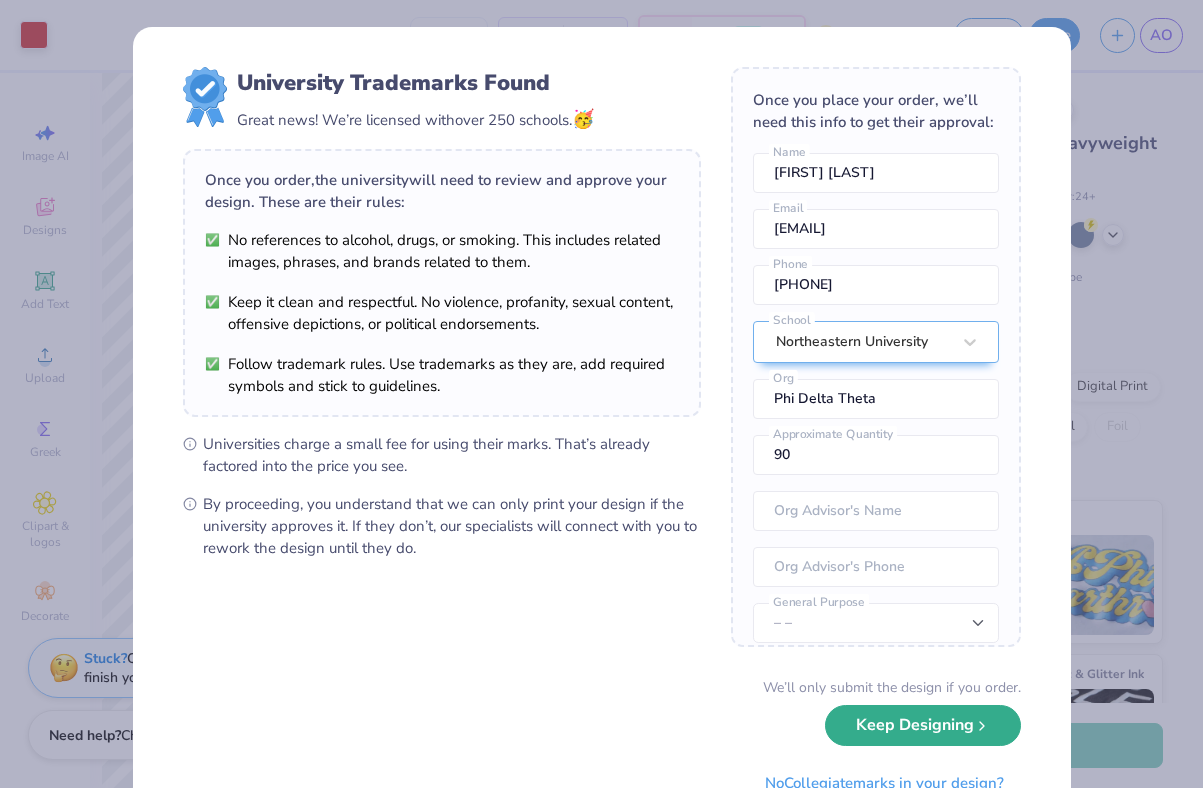 click on "Keep Designing" at bounding box center [923, 725] 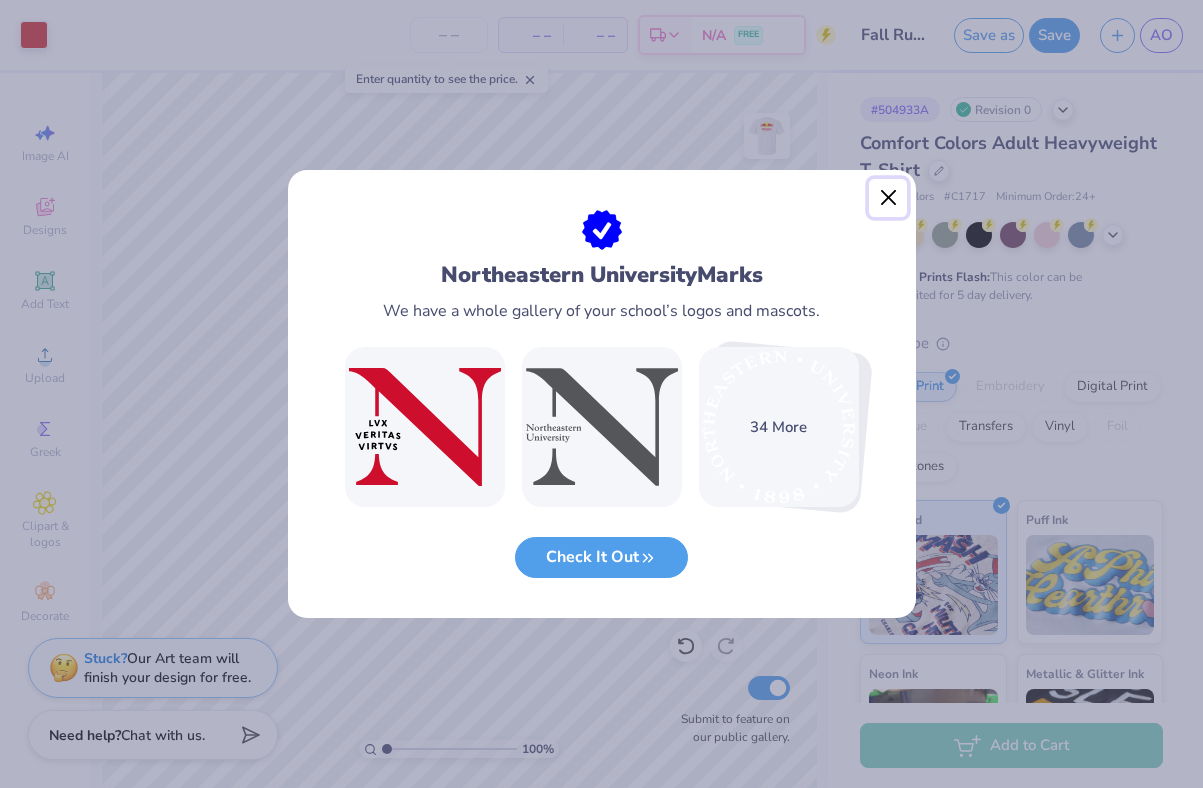 click at bounding box center (888, 198) 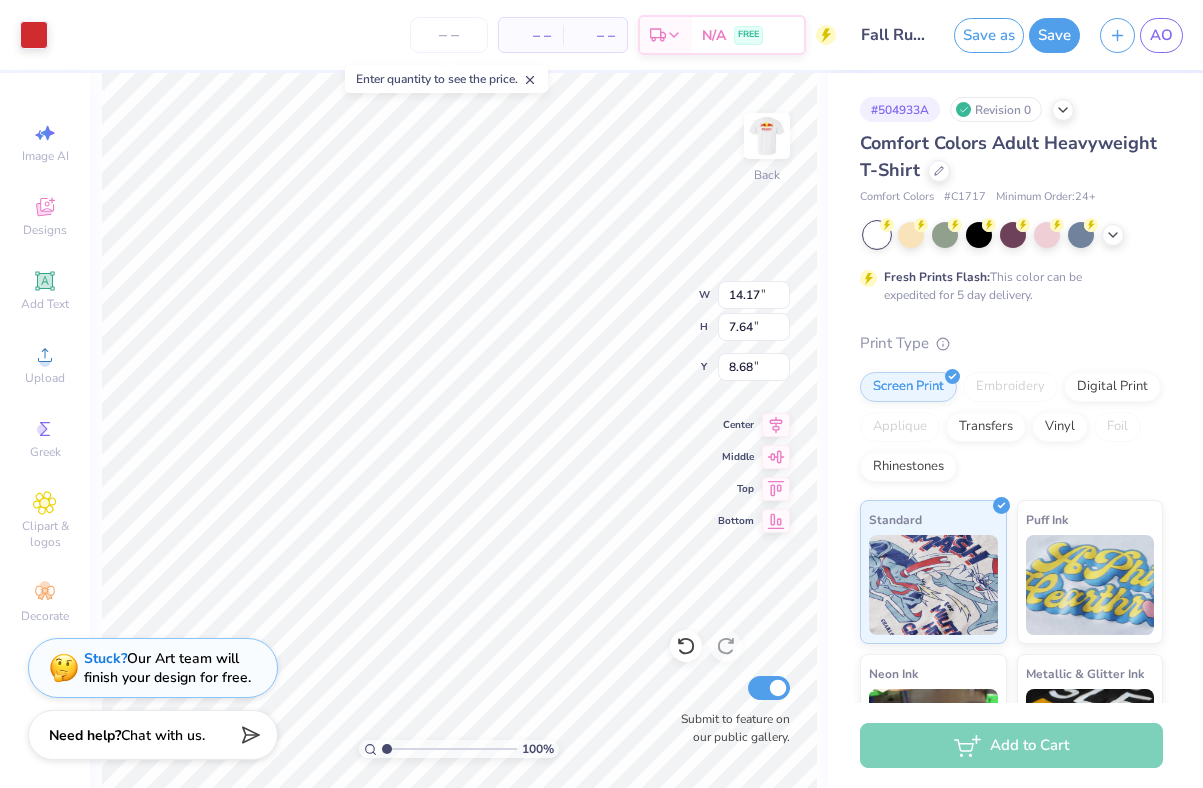 type on "3.10" 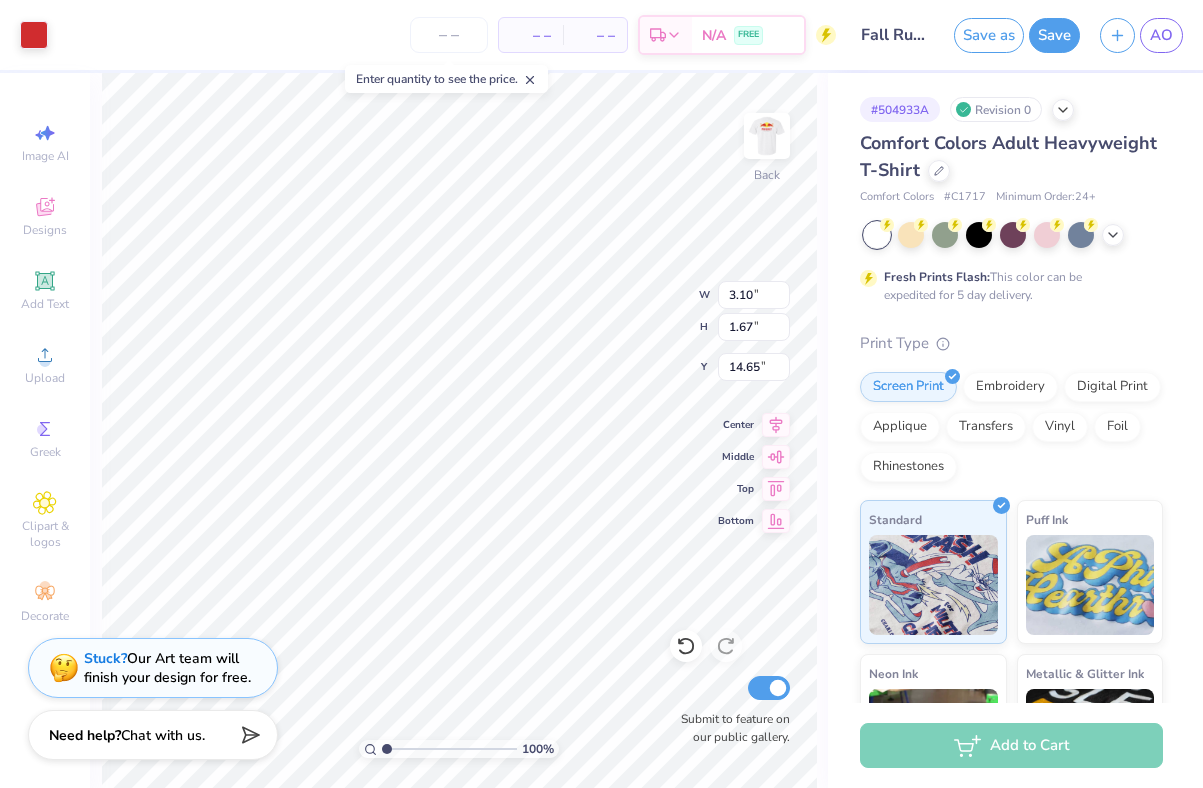 type on "3.00" 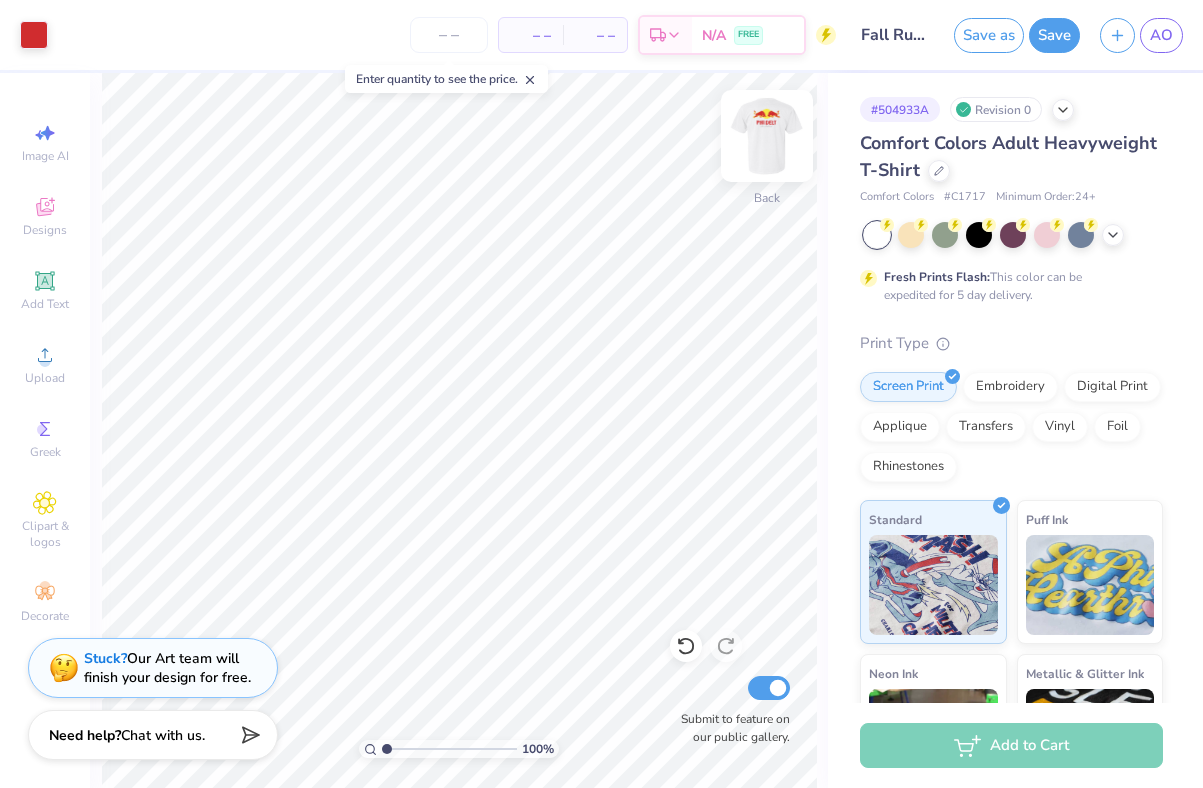 click at bounding box center [767, 136] 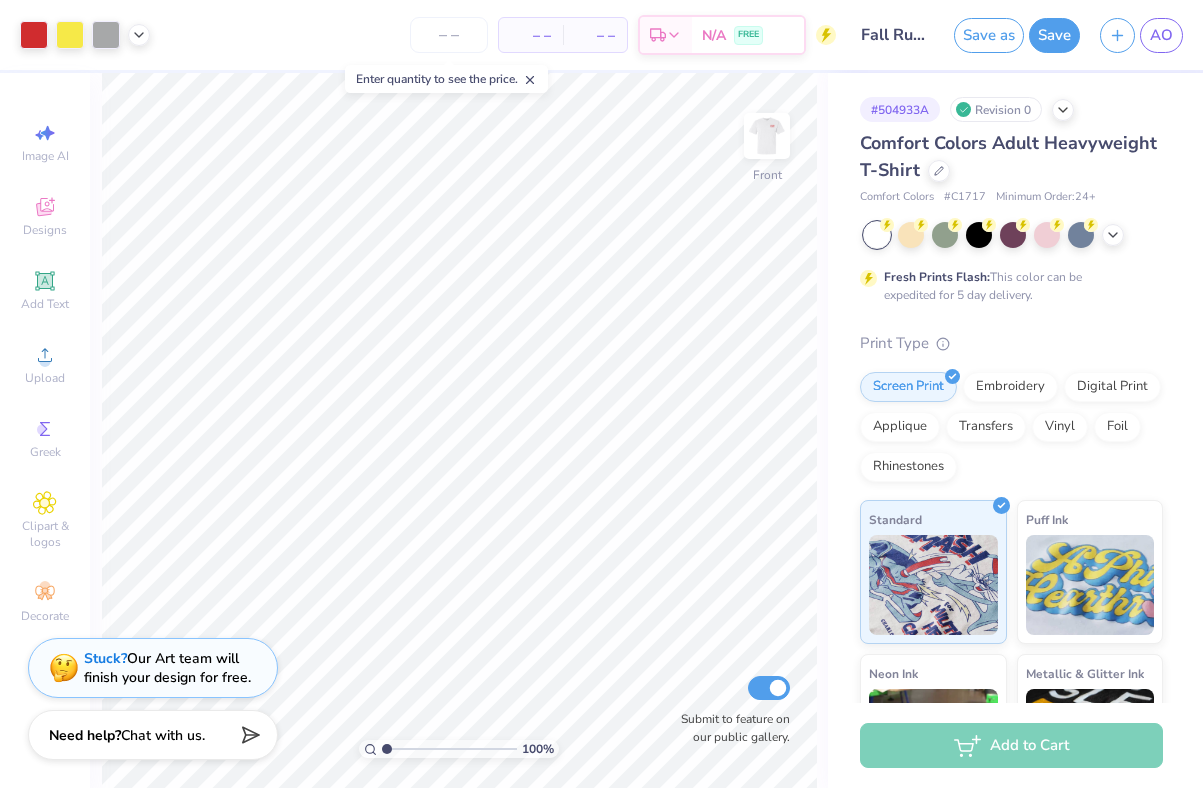 click at bounding box center [767, 136] 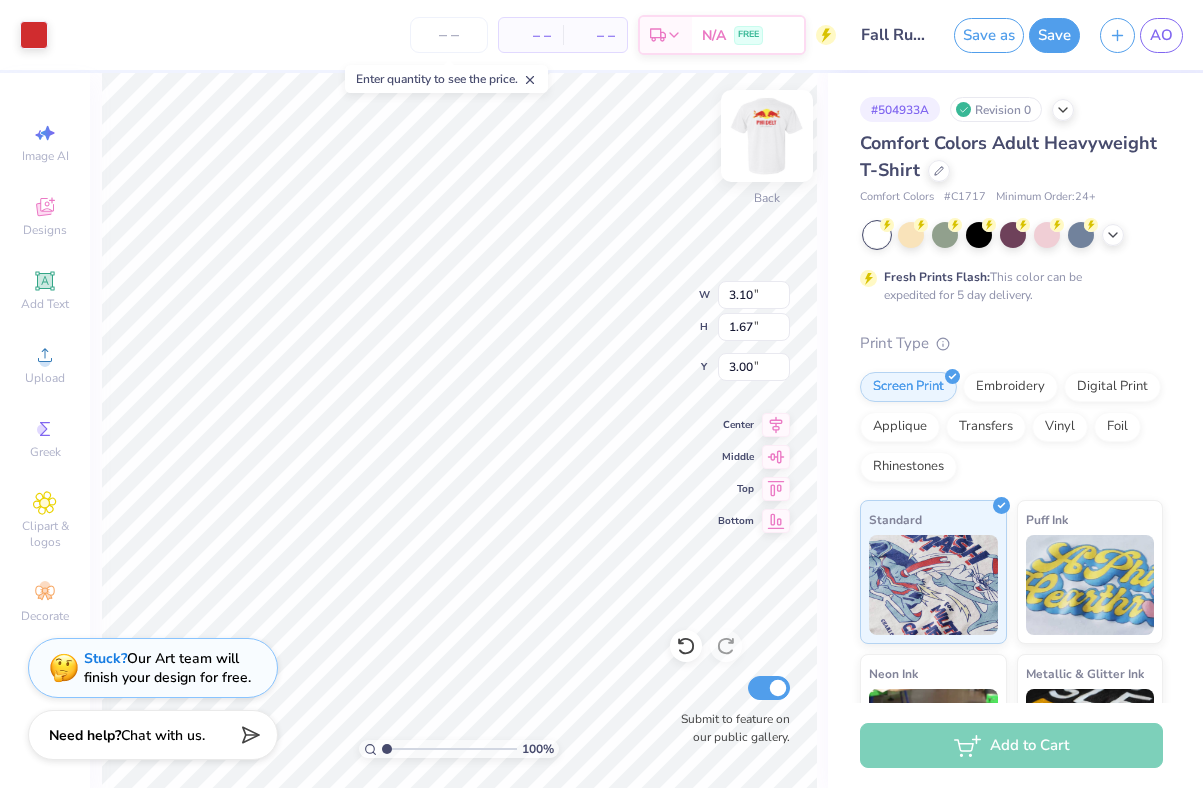 click at bounding box center [767, 136] 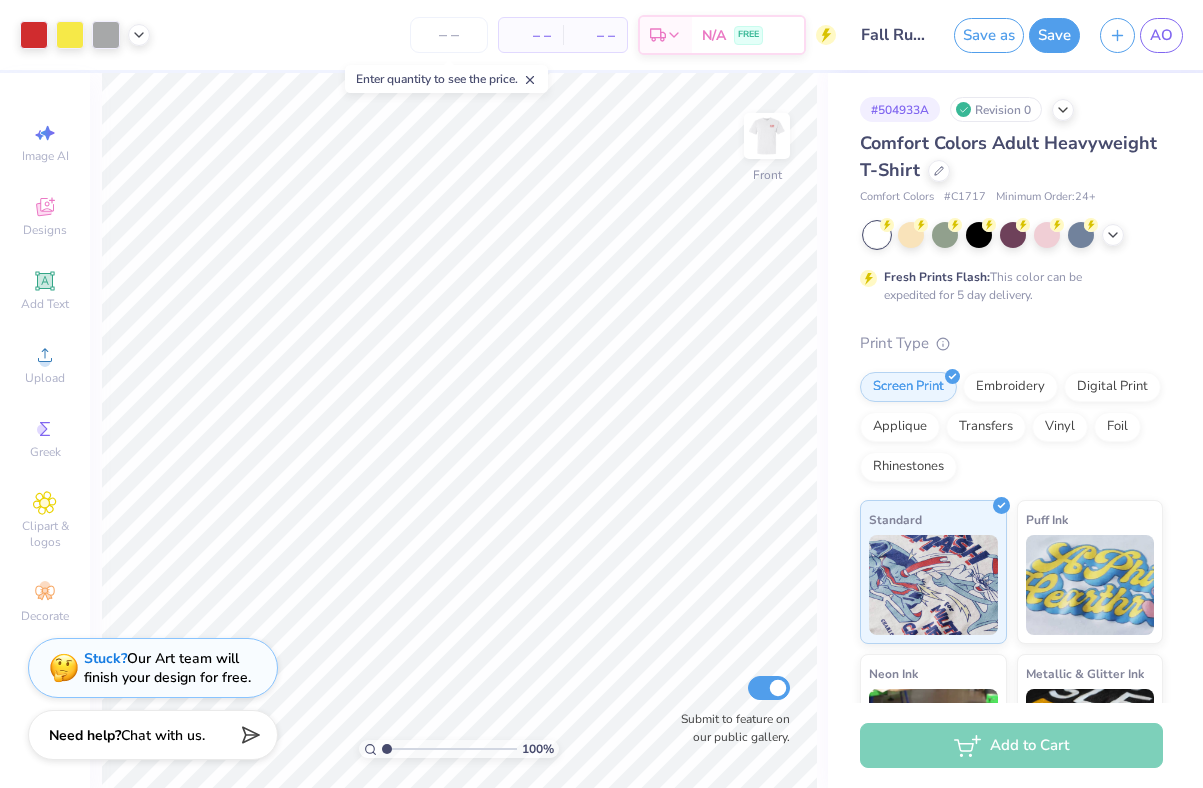 click at bounding box center (767, 136) 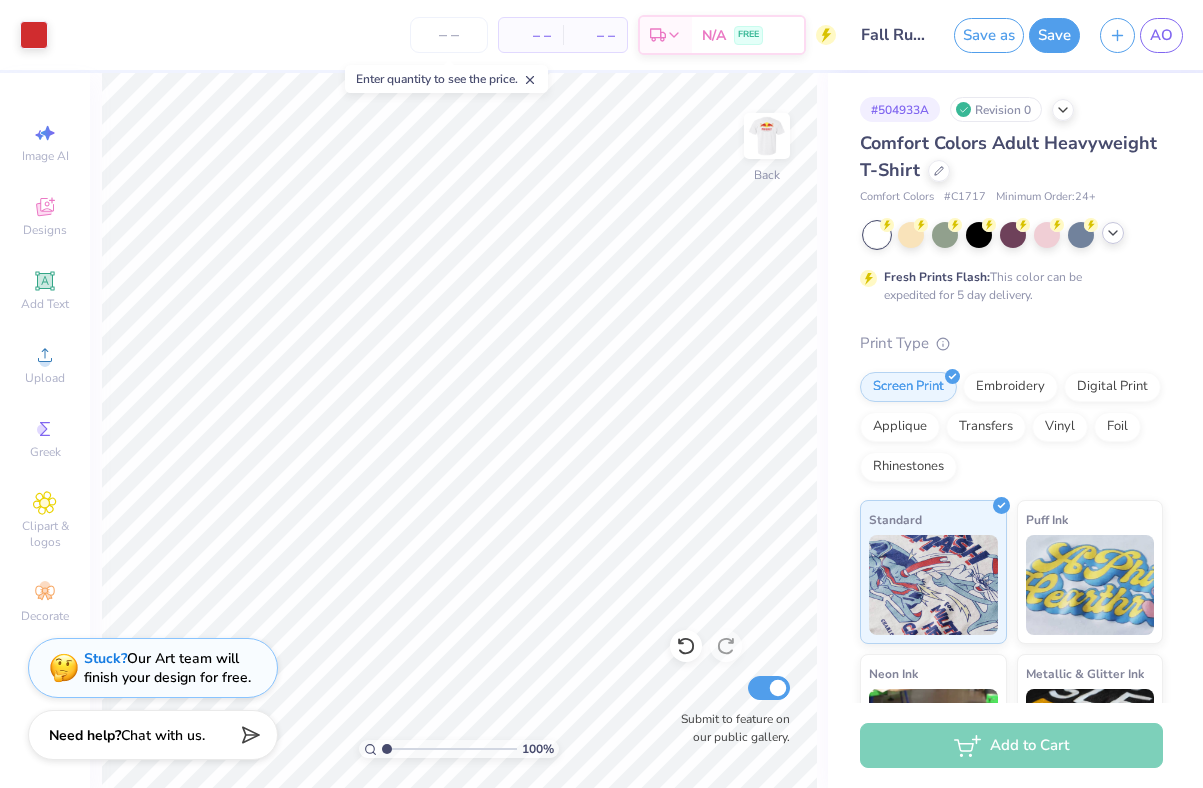 click 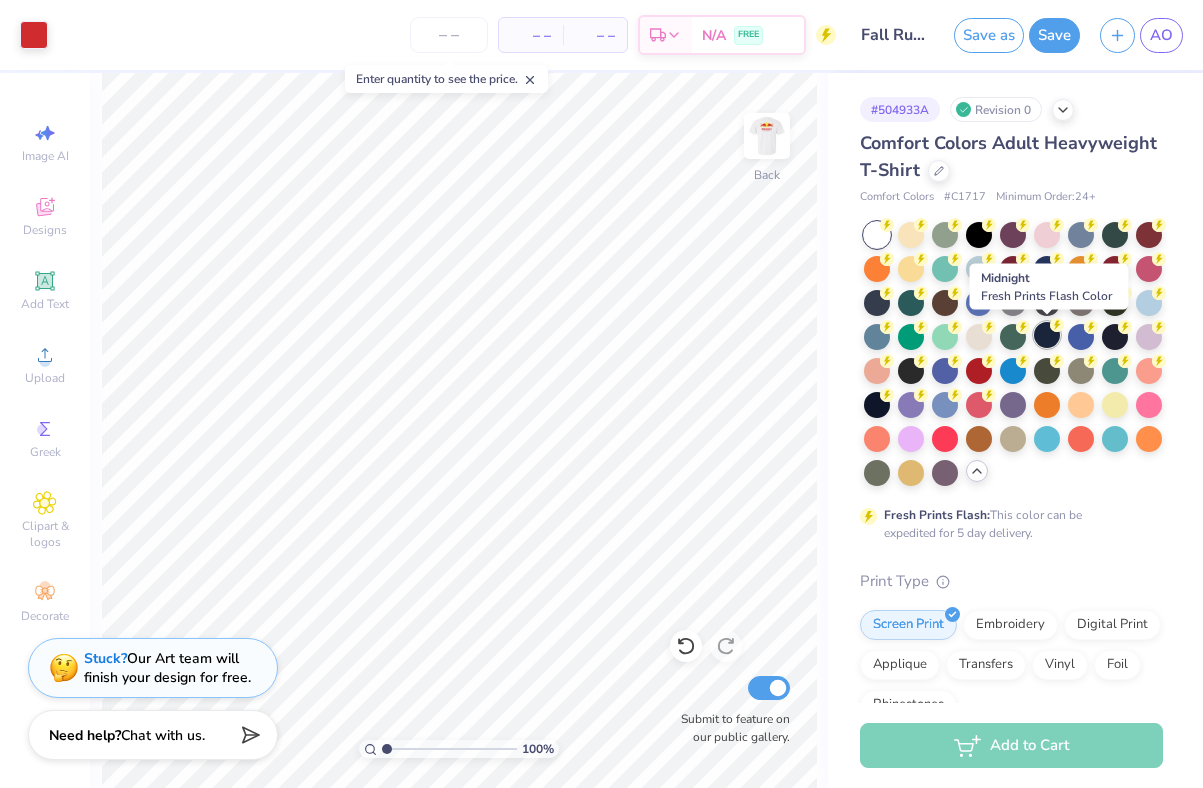click at bounding box center [1047, 335] 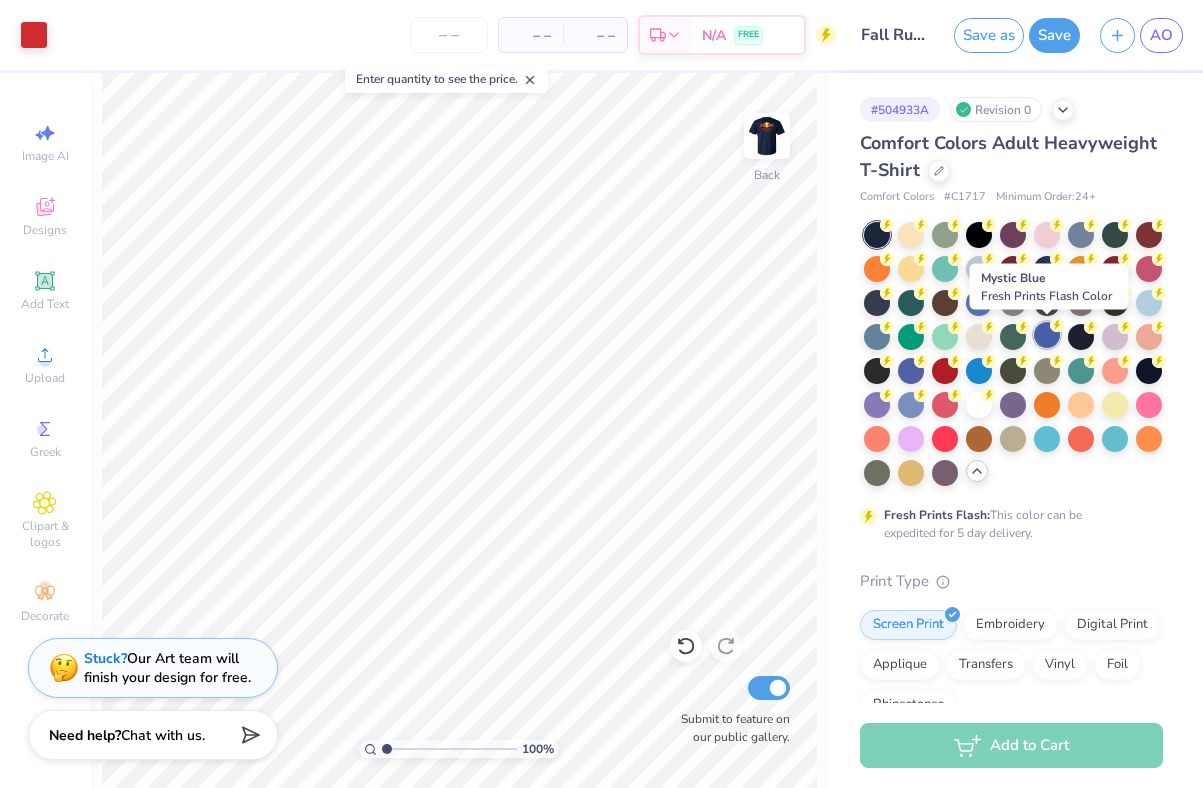 click at bounding box center [1047, 335] 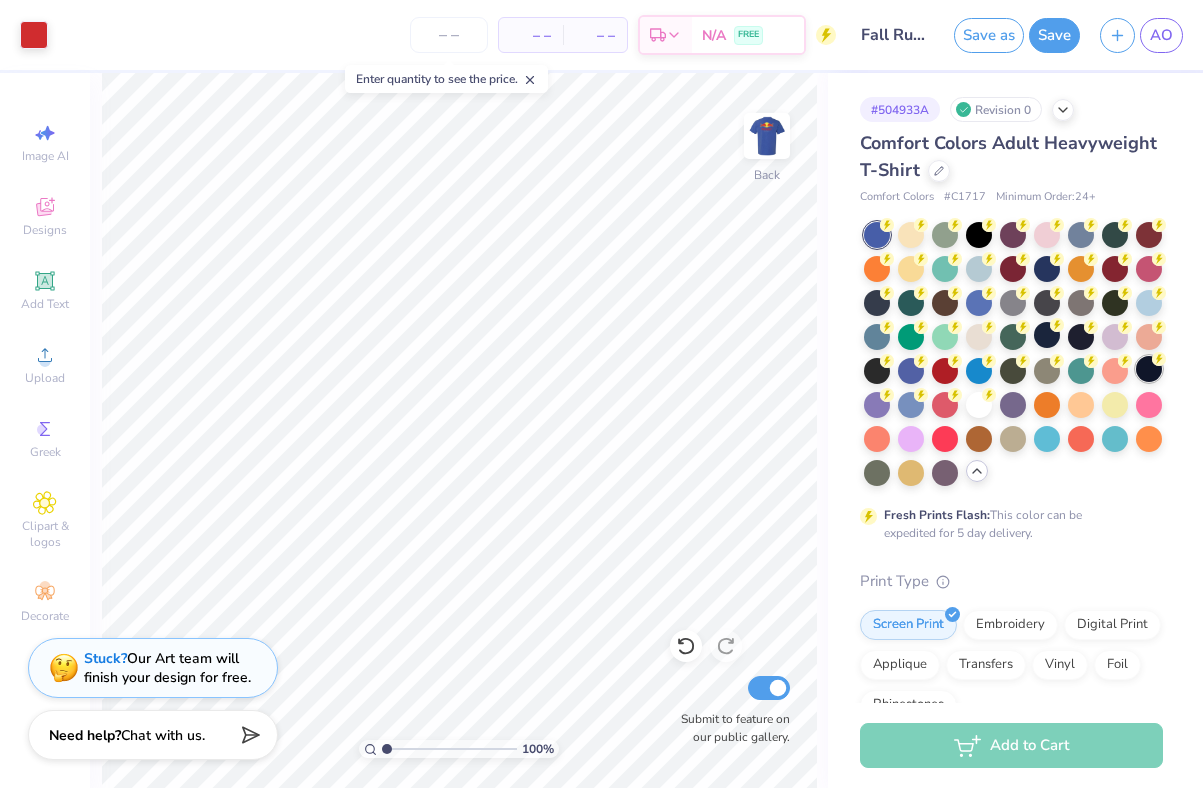 click at bounding box center (1149, 369) 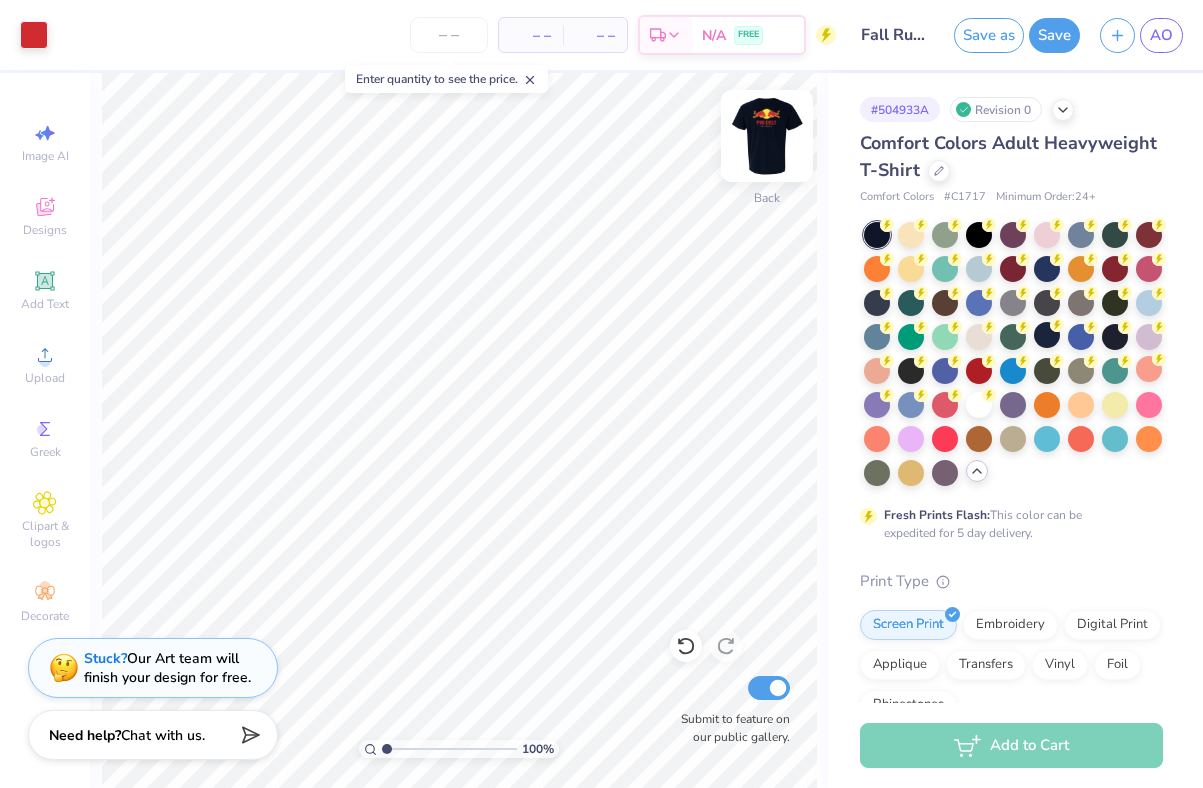 click at bounding box center (767, 136) 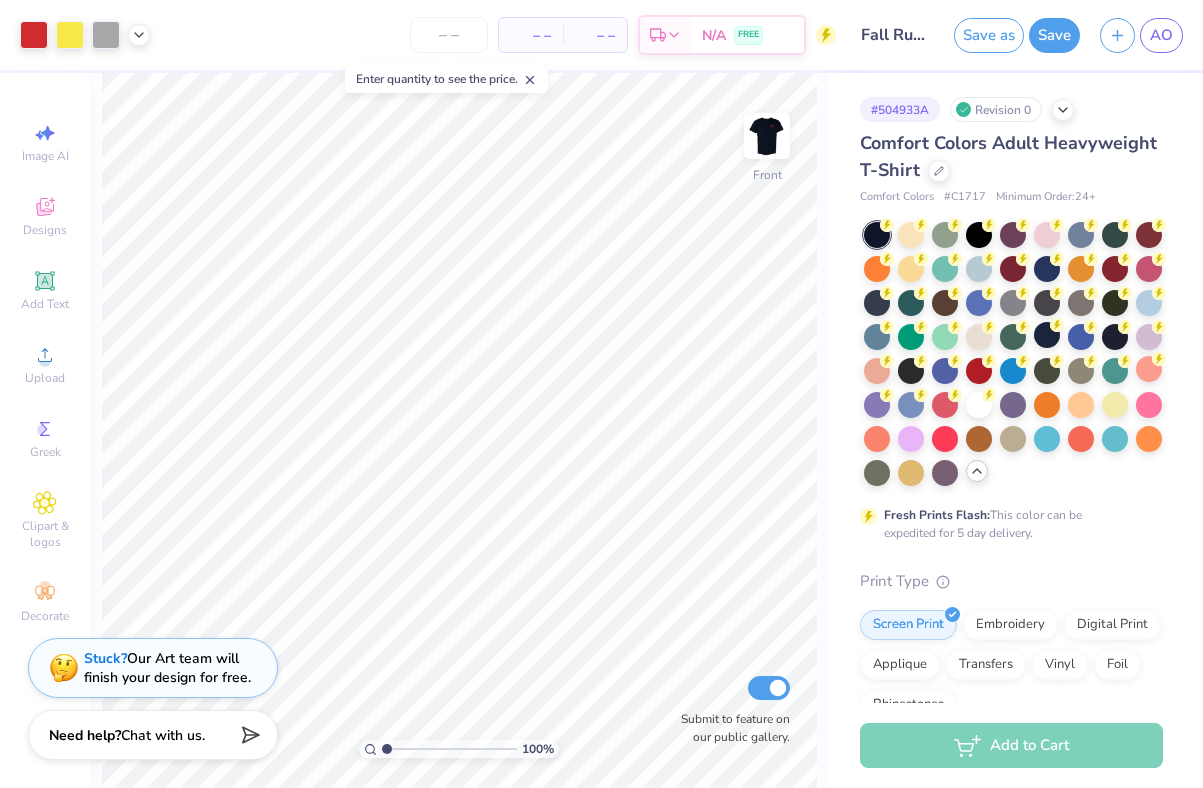 click at bounding box center [767, 136] 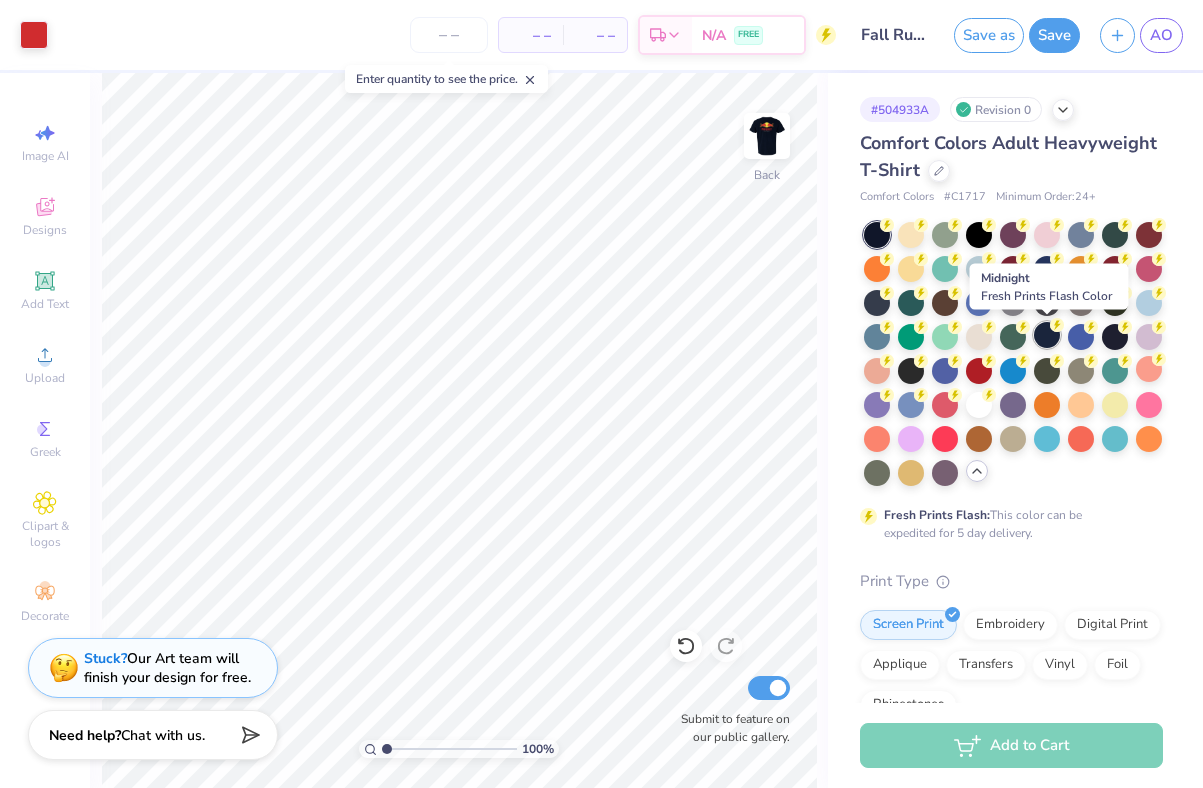 click at bounding box center (1047, 335) 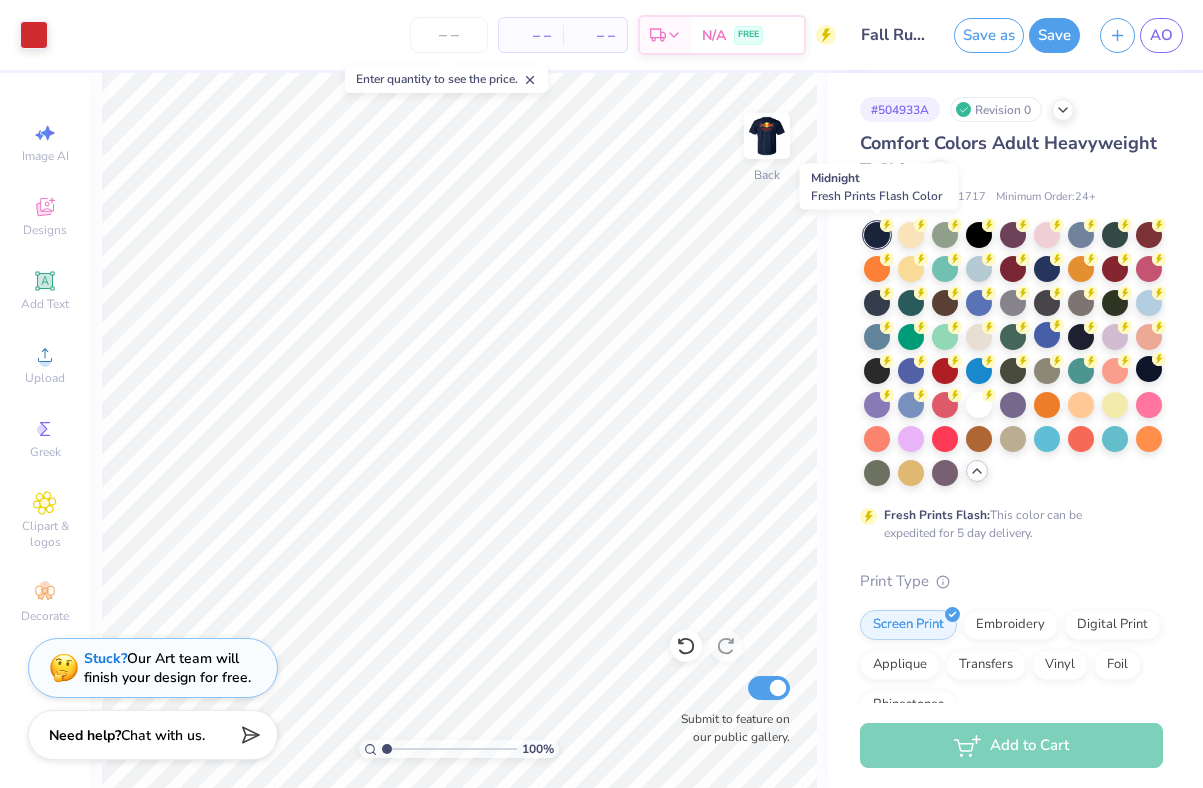 click at bounding box center [877, 235] 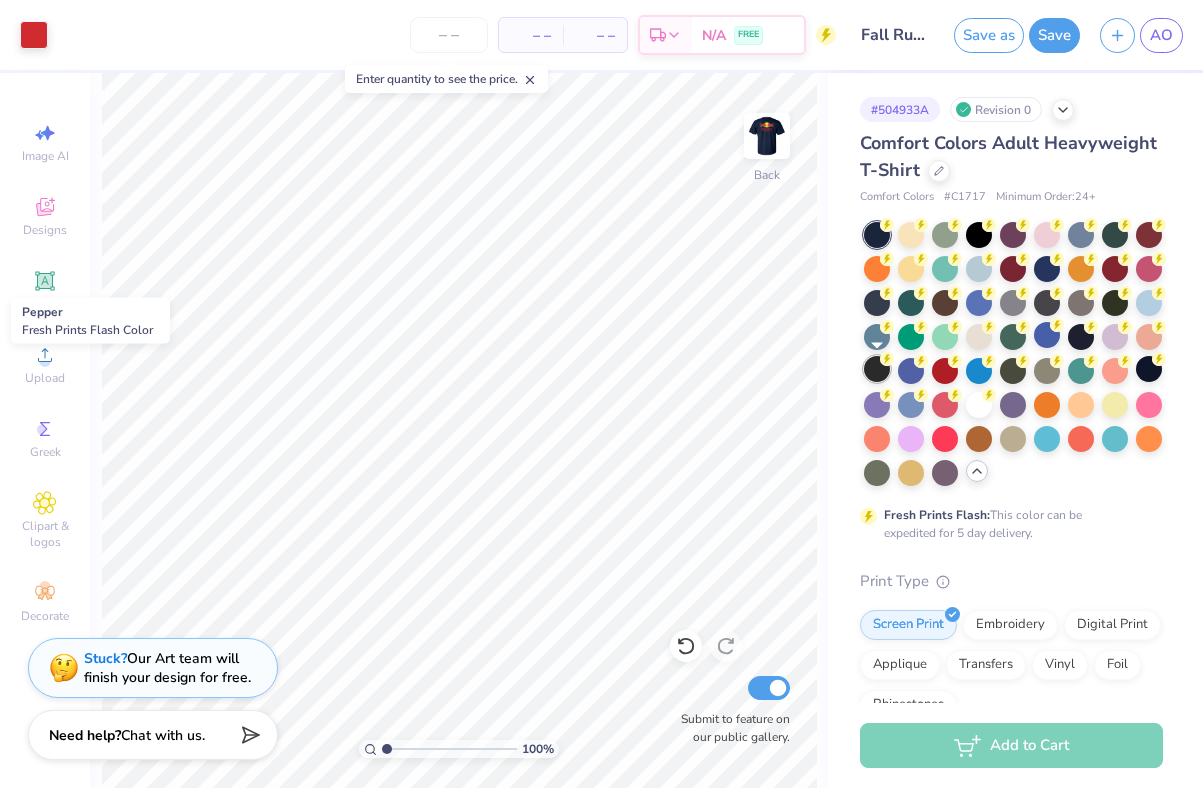 click at bounding box center (877, 369) 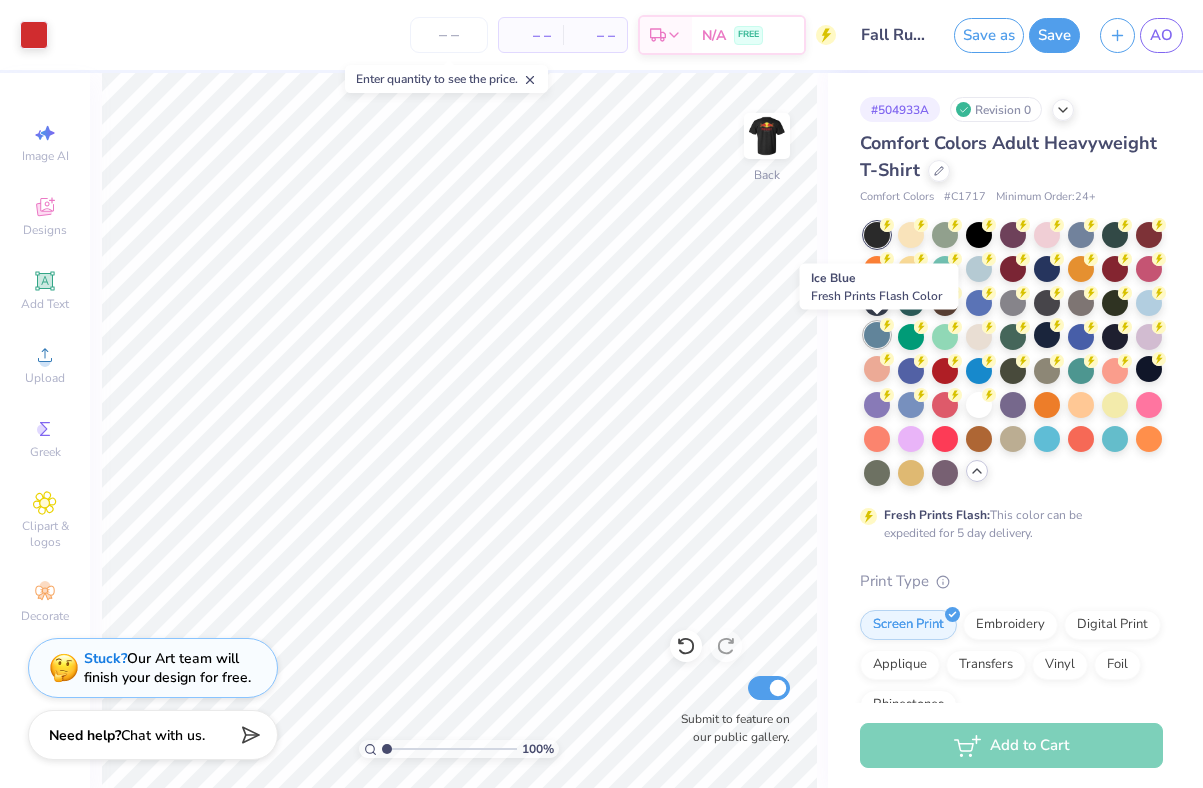 click at bounding box center (877, 335) 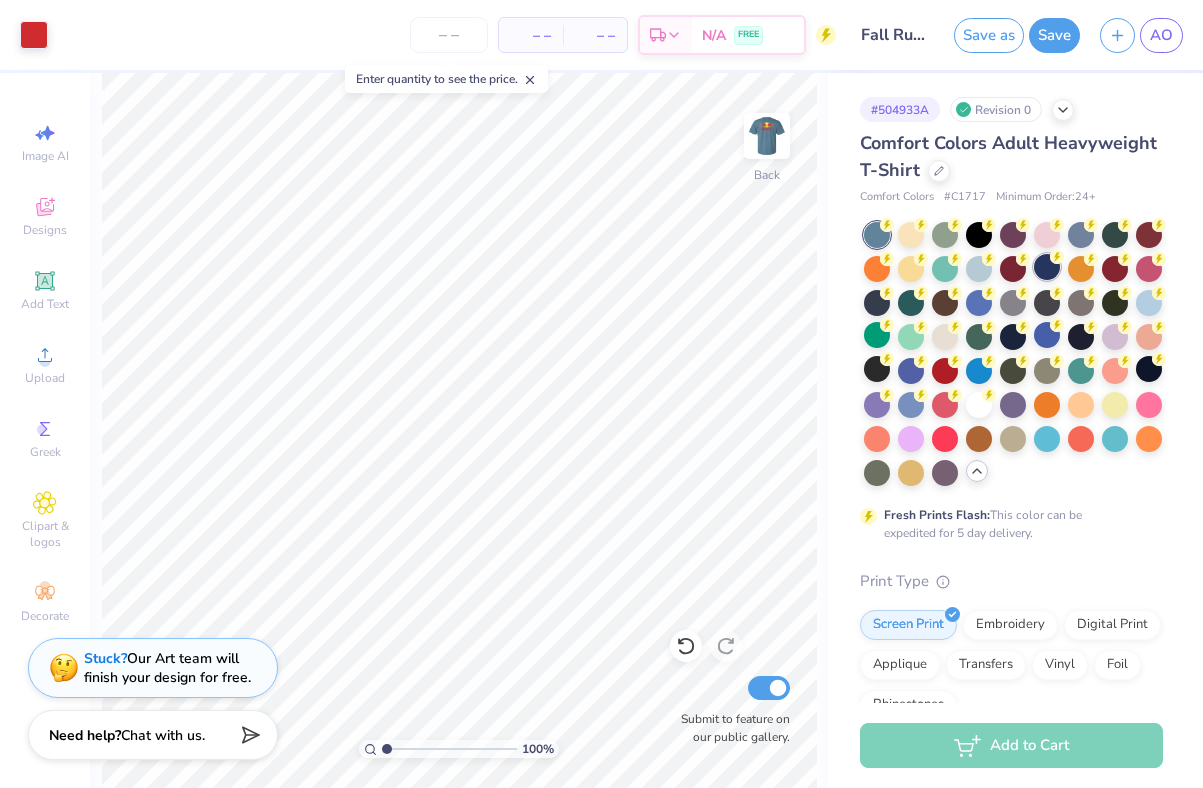 click at bounding box center (1047, 267) 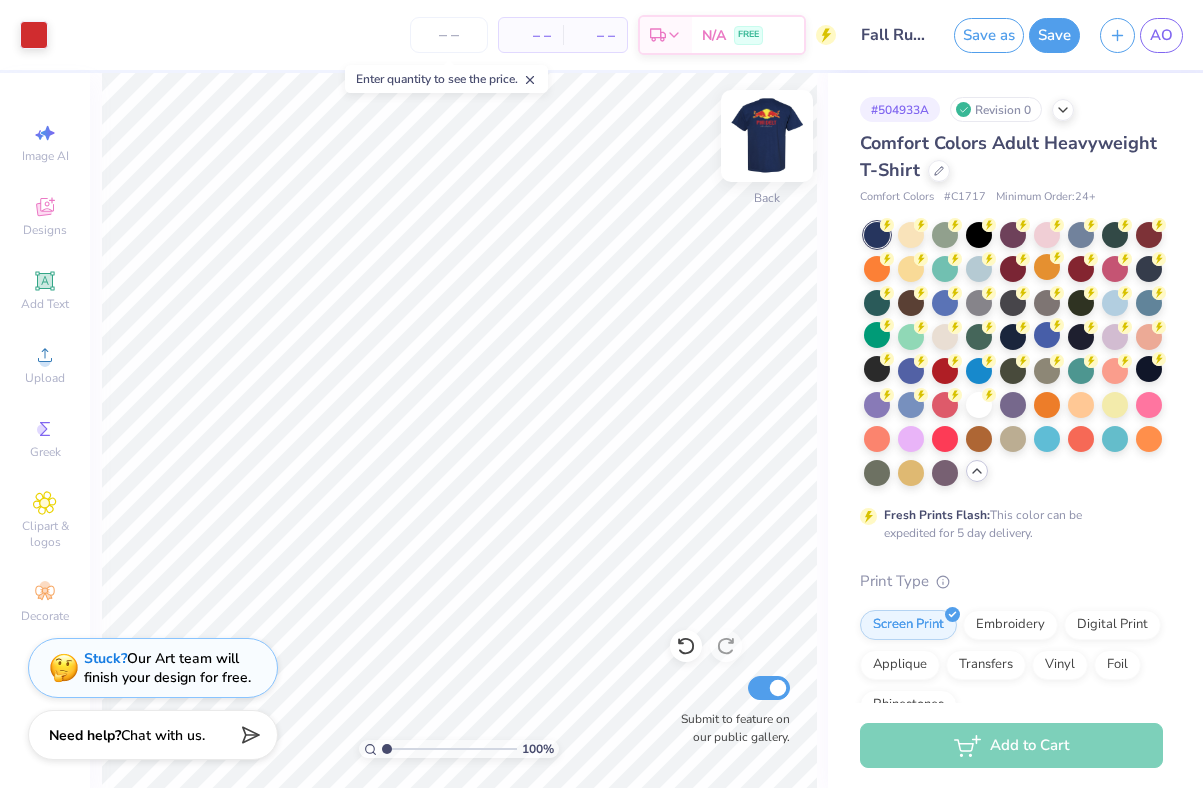 click at bounding box center [767, 136] 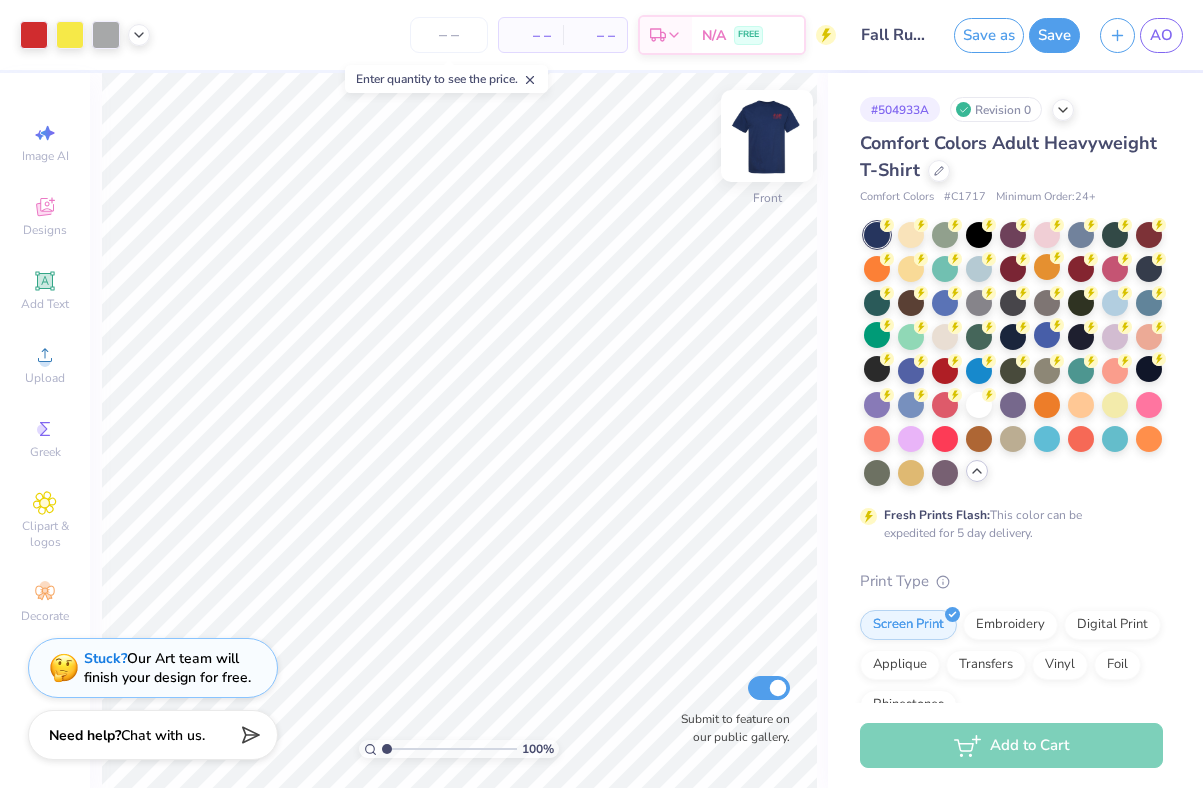 click at bounding box center (767, 136) 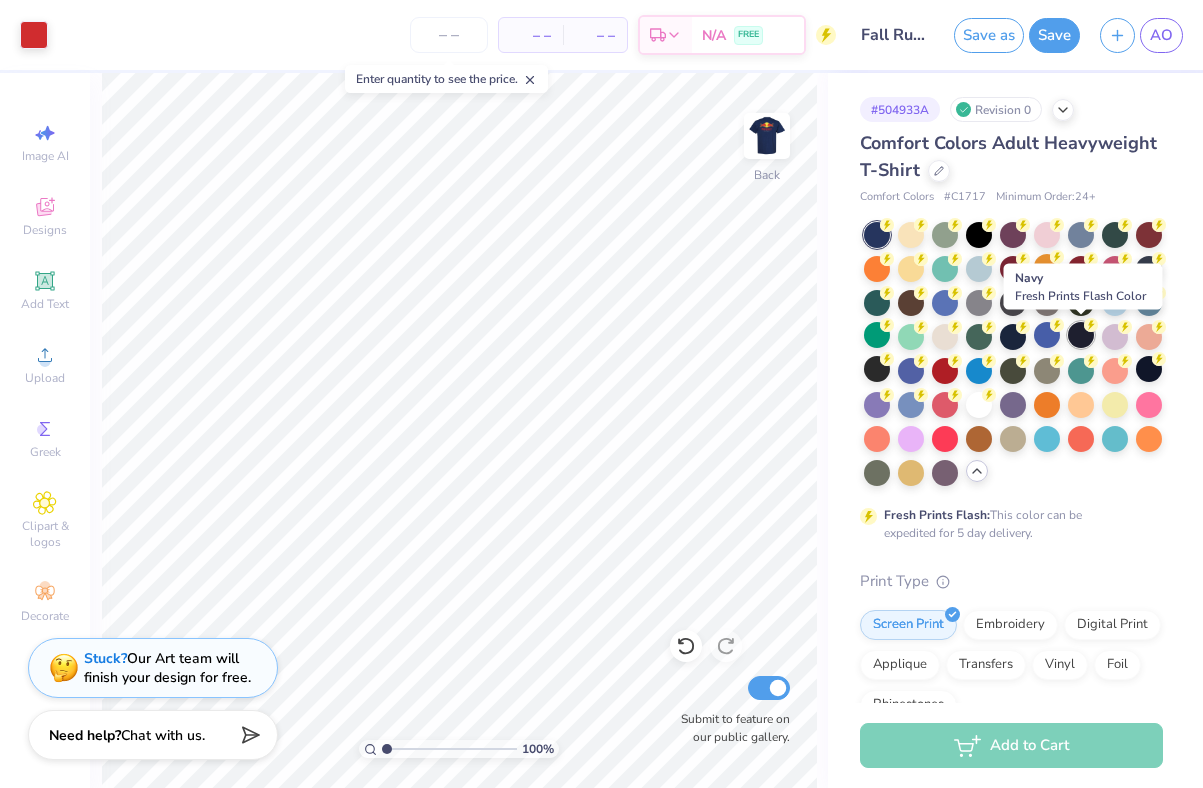 click at bounding box center [1081, 335] 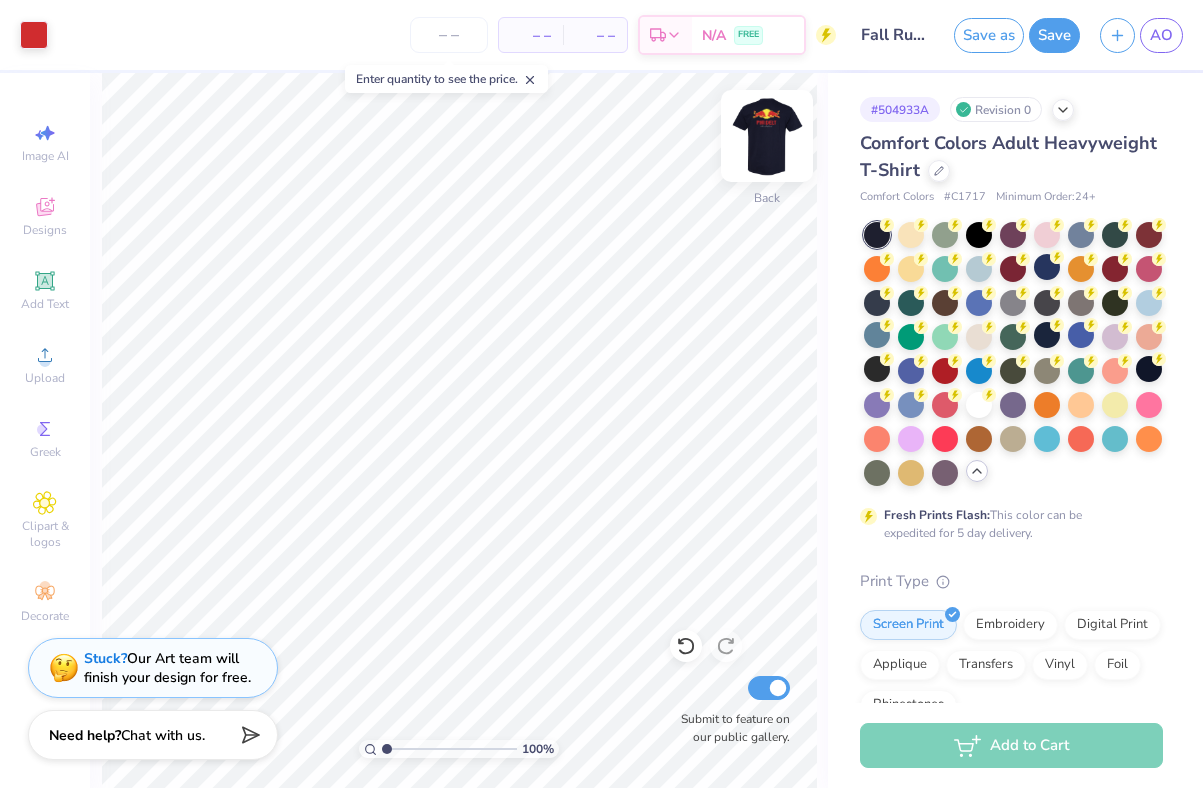 click at bounding box center (767, 136) 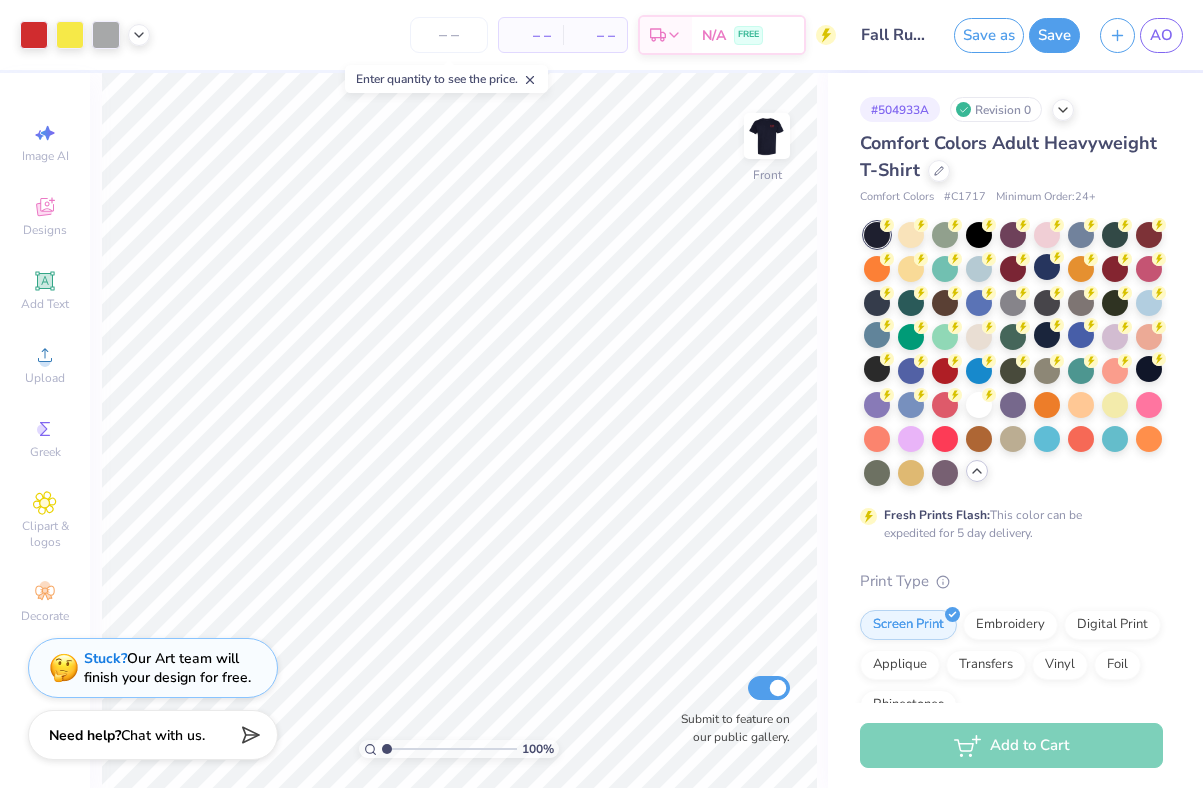 click at bounding box center [767, 136] 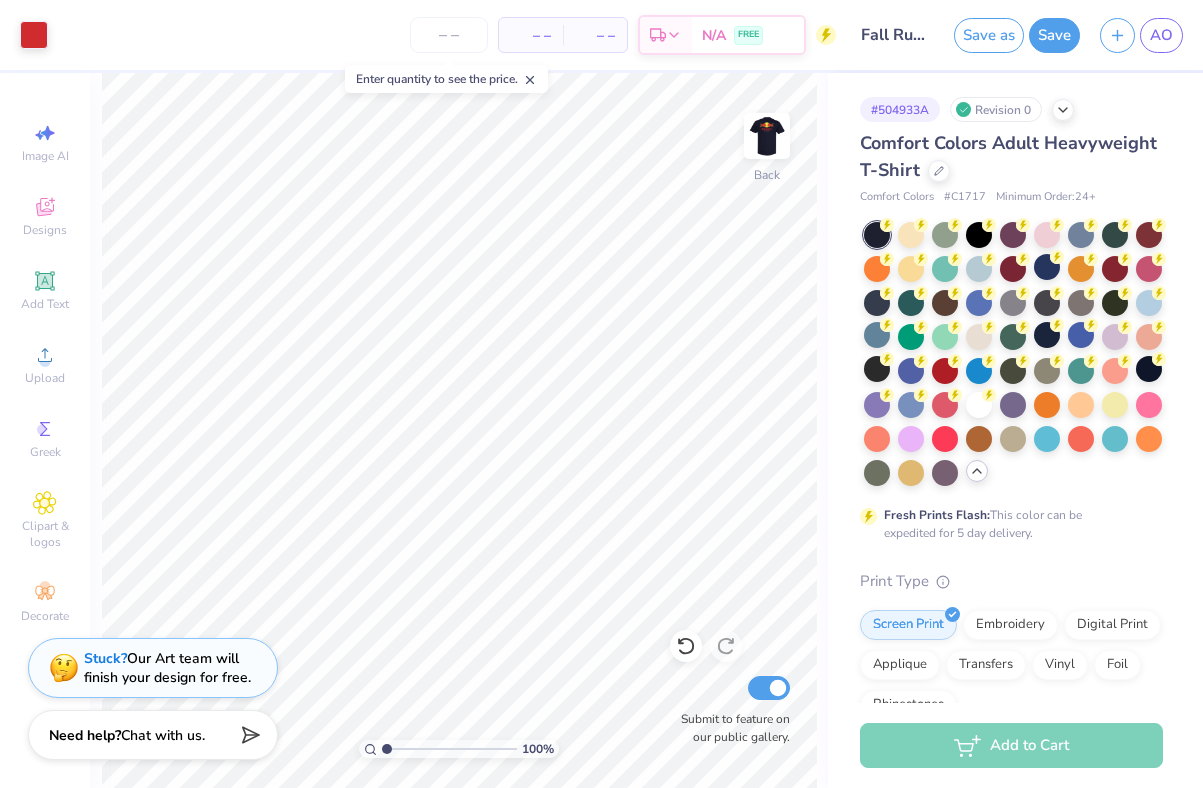 click at bounding box center [767, 136] 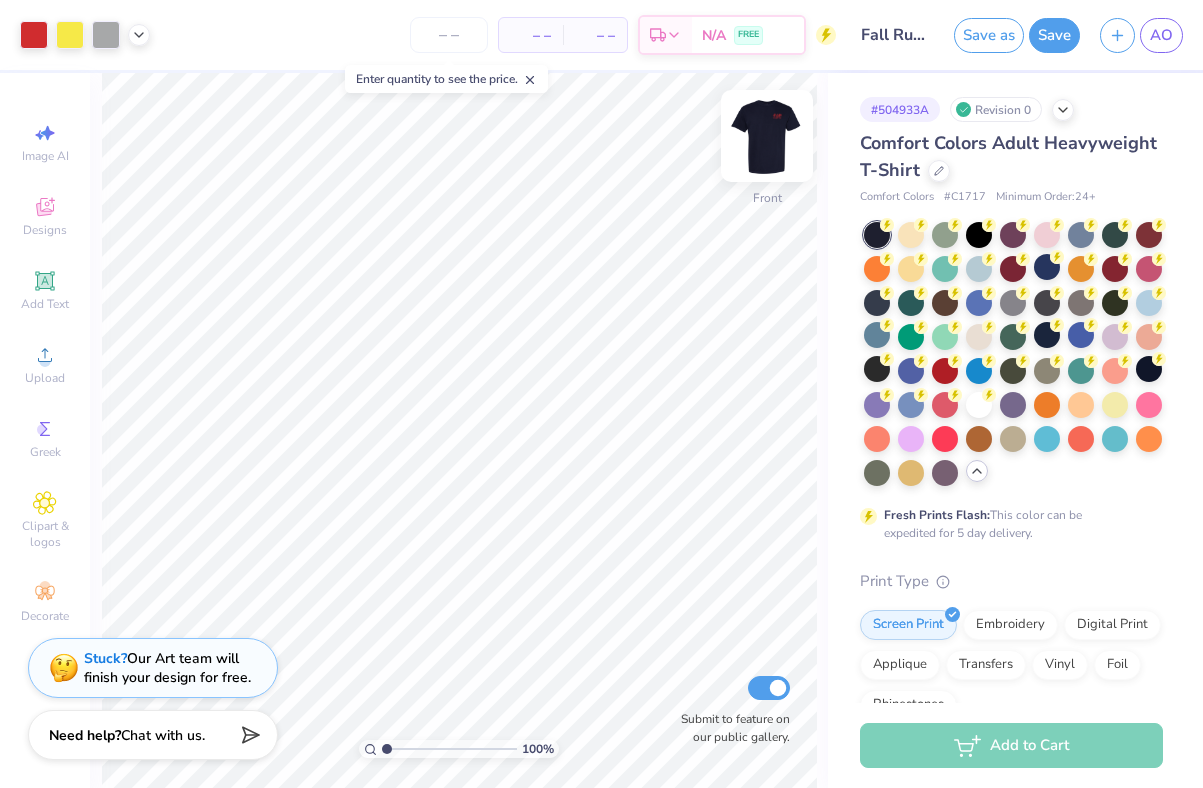 click at bounding box center [767, 136] 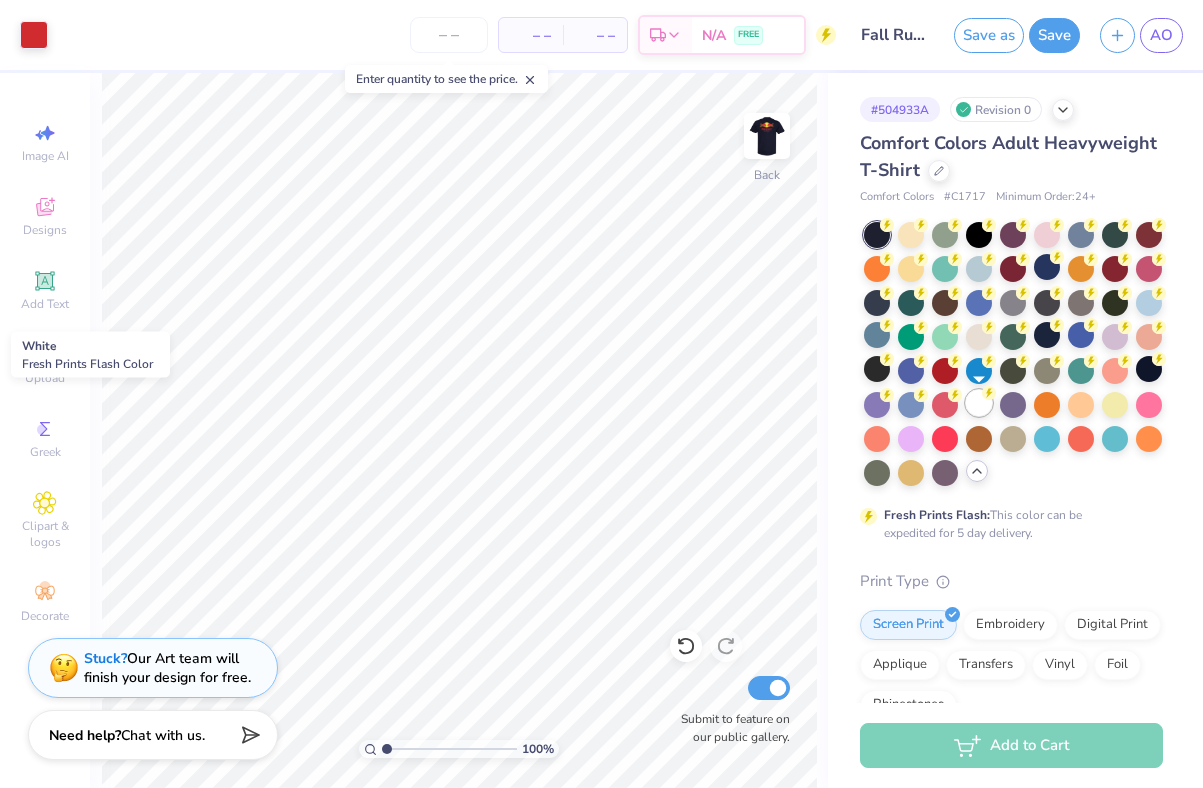 click at bounding box center (979, 403) 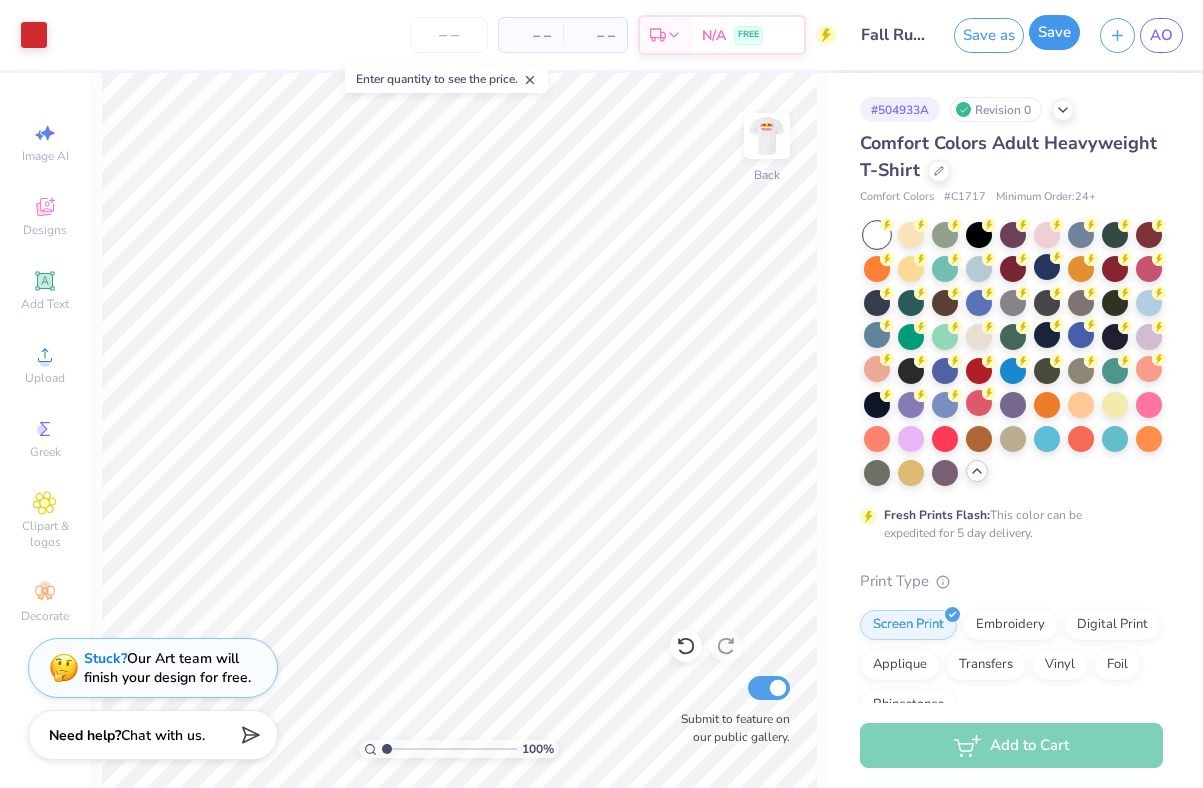 click on "Save" at bounding box center [1054, 32] 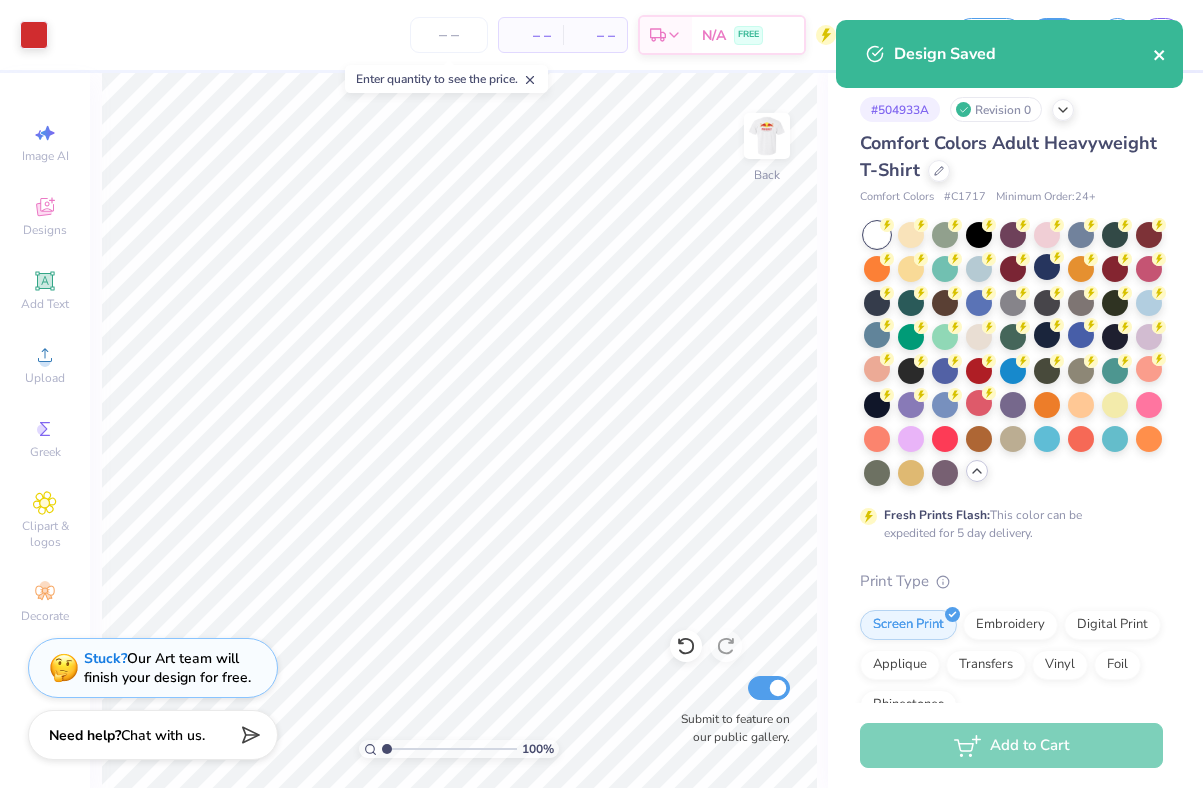 click at bounding box center [1160, 54] 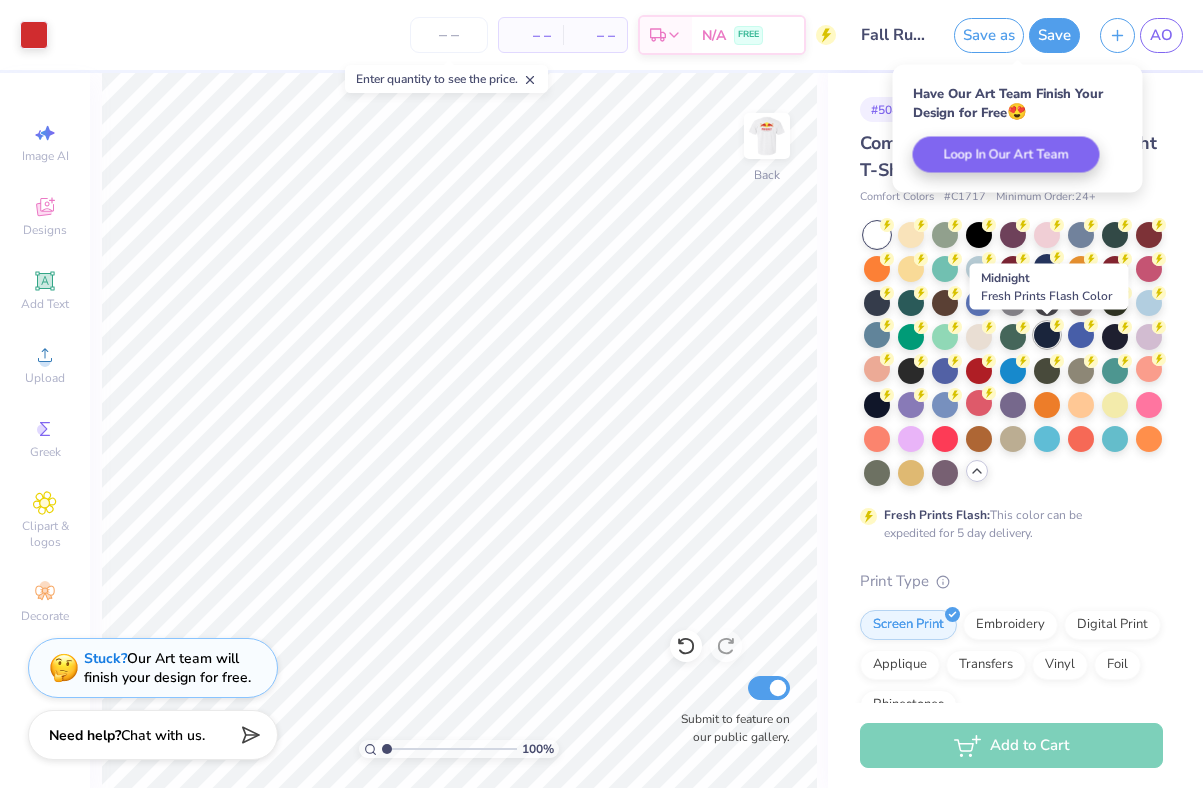 click at bounding box center [1047, 335] 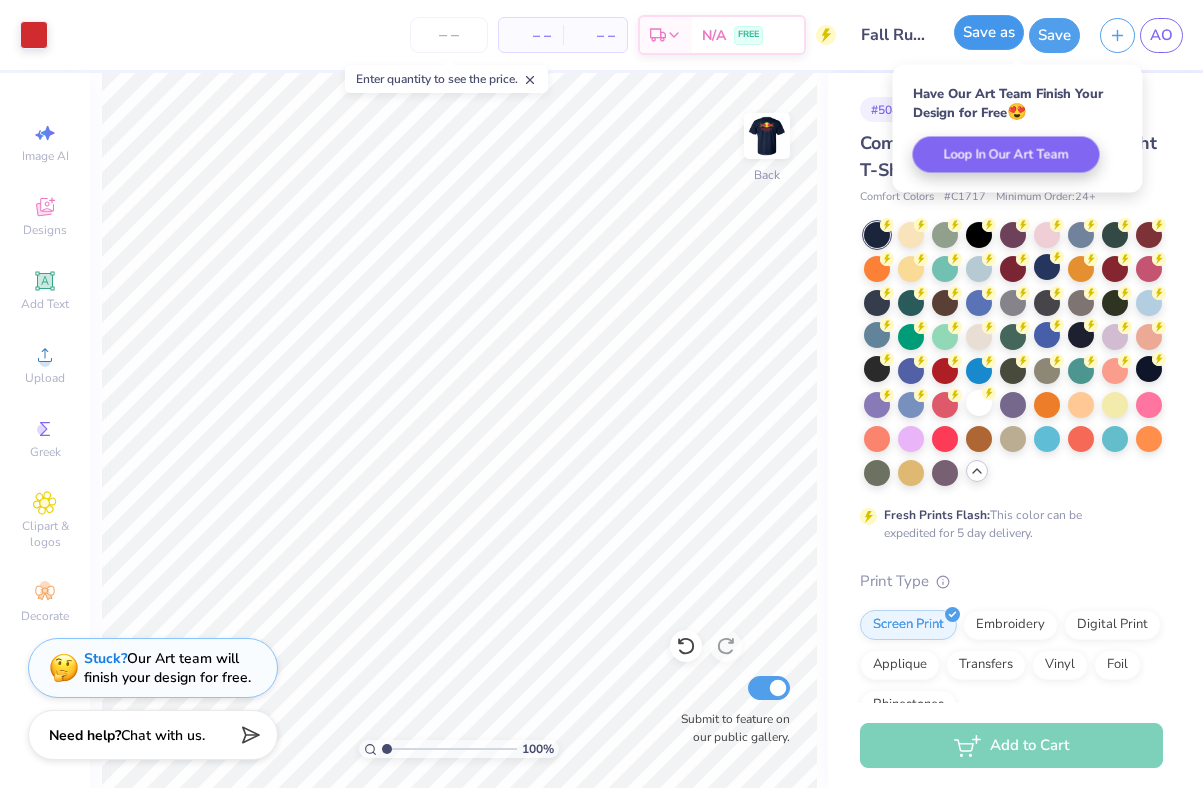 click on "Save as" at bounding box center [989, 32] 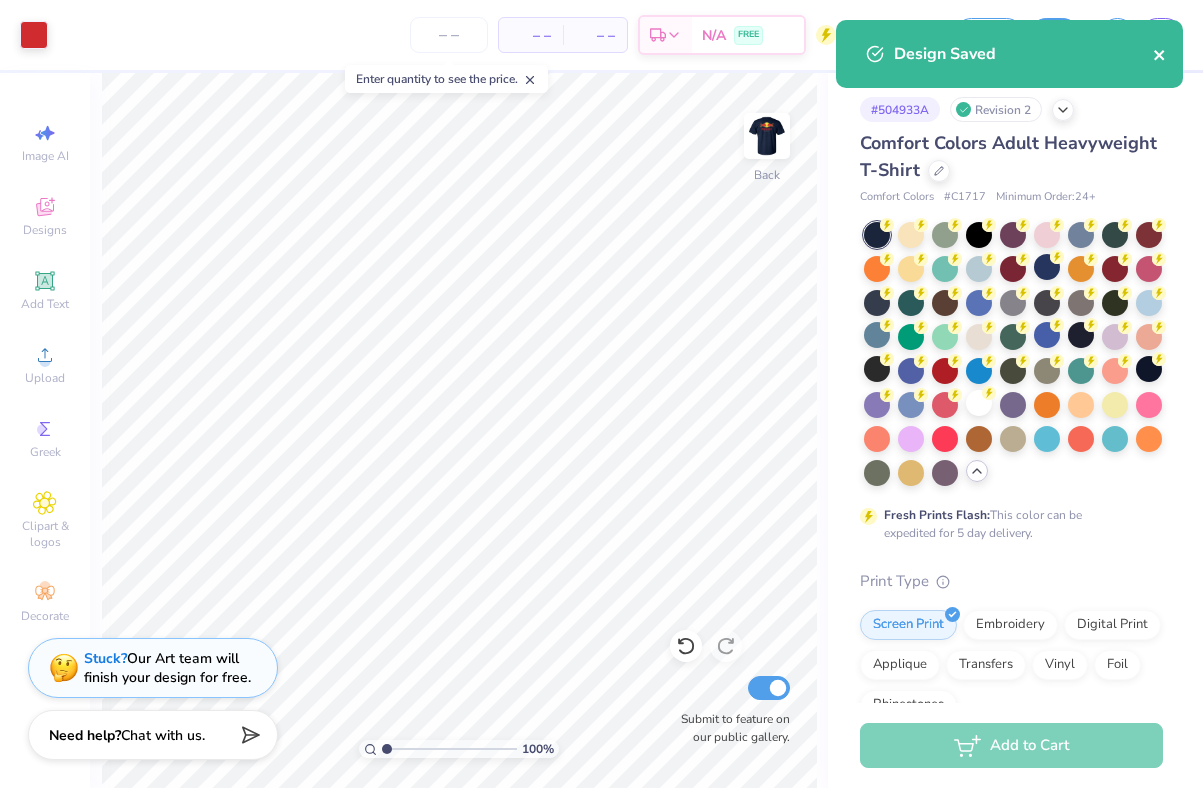 click 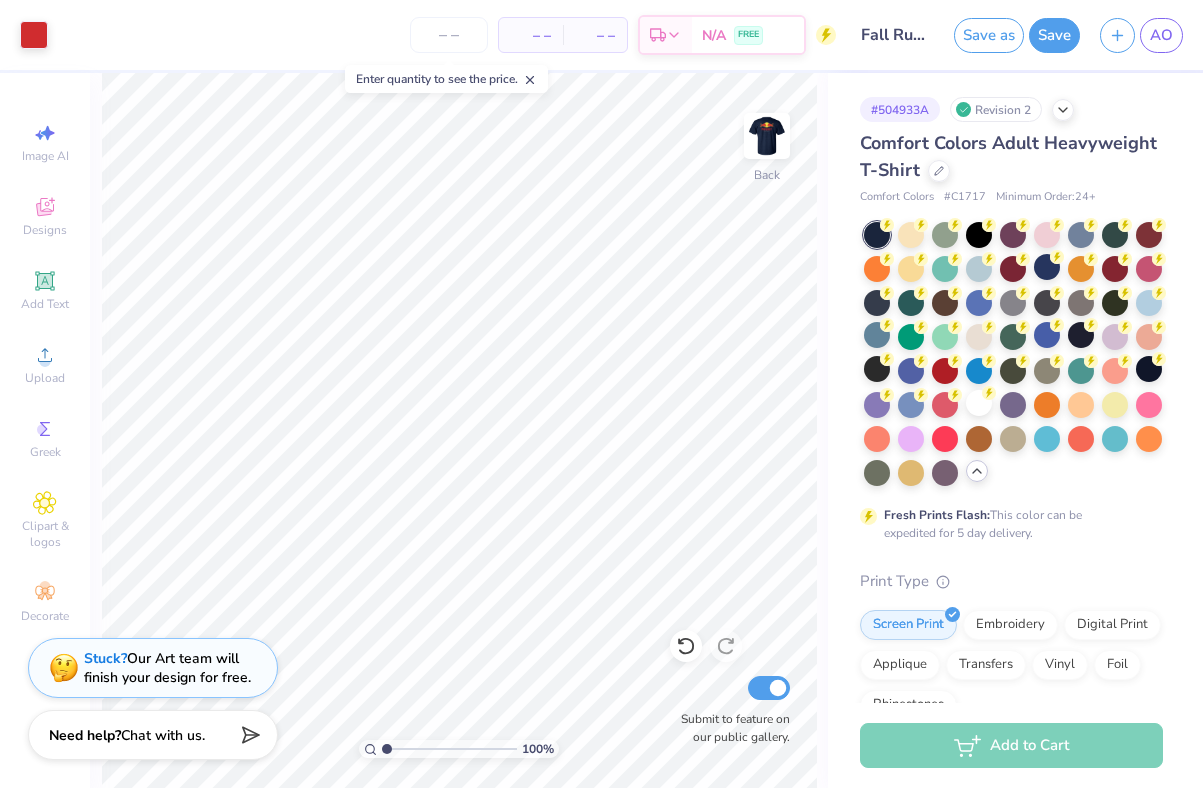 click on "Design Saved" at bounding box center [1009, 20] 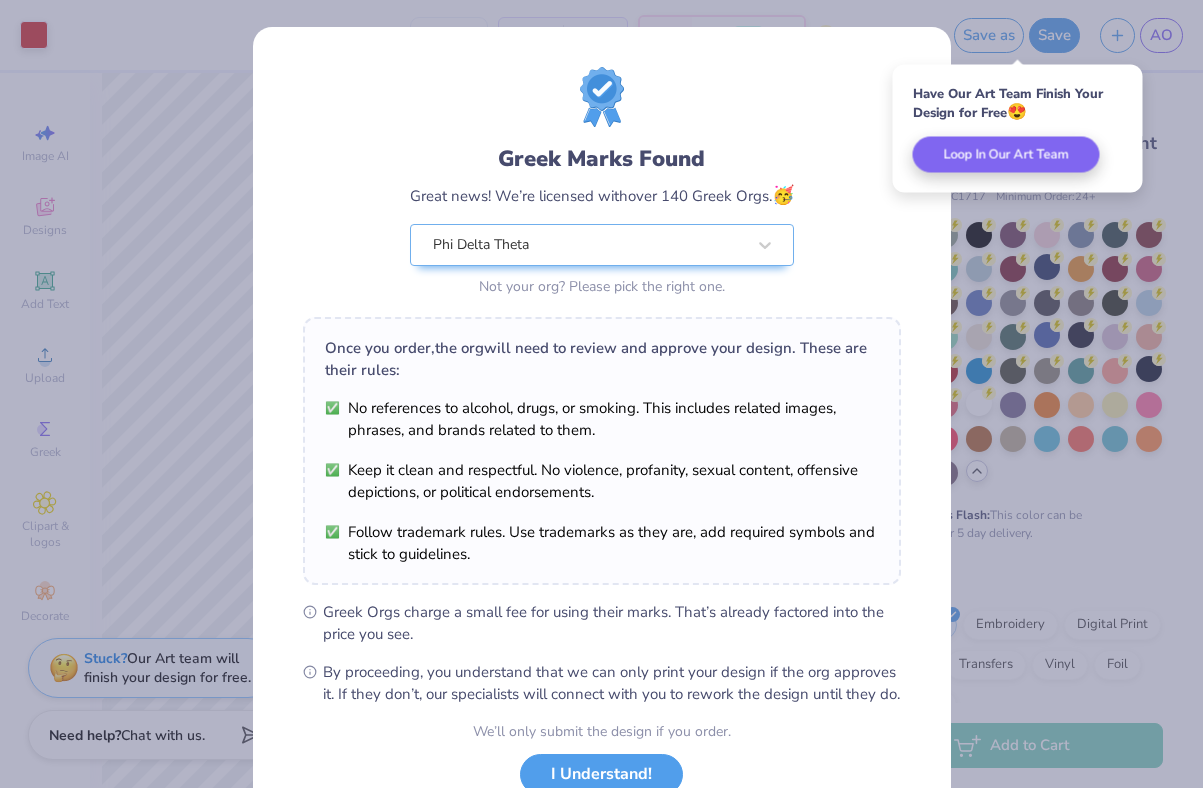 click on "Greek Marks Found Great news! We’re licensed with over 140 Greek Orgs. 🥳 Phi Delta Theta Not your org? Please pick the right one. Once you order, the org will need to review and approve your design. These are their rules: No references to alcohol, drugs, or smoking. This includes related images, phrases, and brands related to them. Keep it clean and respectful. No violence, profanity, sexual content, offensive depictions, or political endorsements. Follow trademark rules. Use trademarks as they are, add required symbols and stick to guidelines. Greek Orgs charge a small fee for using their marks. That’s already factored into the price you see. By proceeding, you understand that we can only print your design if the org approves it. If they don’t, our specialists will connect with you to rework the design until they do. We’ll only submit the design if you order. I Understand! No Greek marks in your design?" at bounding box center (602, 457) 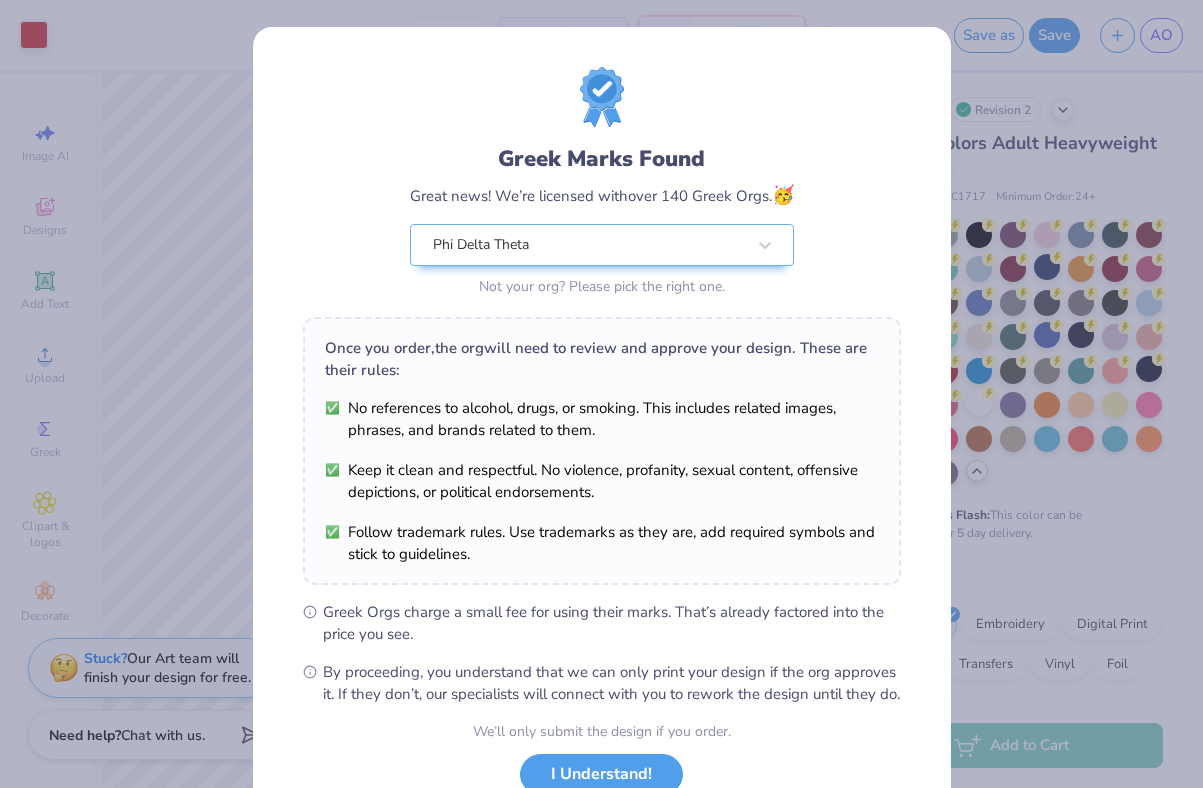 click on "Greek Marks Found Great news! We’re licensed with over 140 Greek Orgs. 🥳 Phi Delta Theta Not your org? Please pick the right one. Once you order, the org will need to review and approve your design. These are their rules: No references to alcohol, drugs, or smoking. This includes related images, phrases, and brands related to them. Keep it clean and respectful. No violence, profanity, sexual content, offensive depictions, or political endorsements. Follow trademark rules. Use trademarks as they are, add required symbols and stick to guidelines. Greek Orgs charge a small fee for using their marks. That’s already factored into the price you see. By proceeding, you understand that we can only print your design if the org approves it. If they don’t, our specialists will connect with you to rework the design until they do. We’ll only submit the design if you order. I Understand! No Greek marks in your design?" at bounding box center [601, 394] 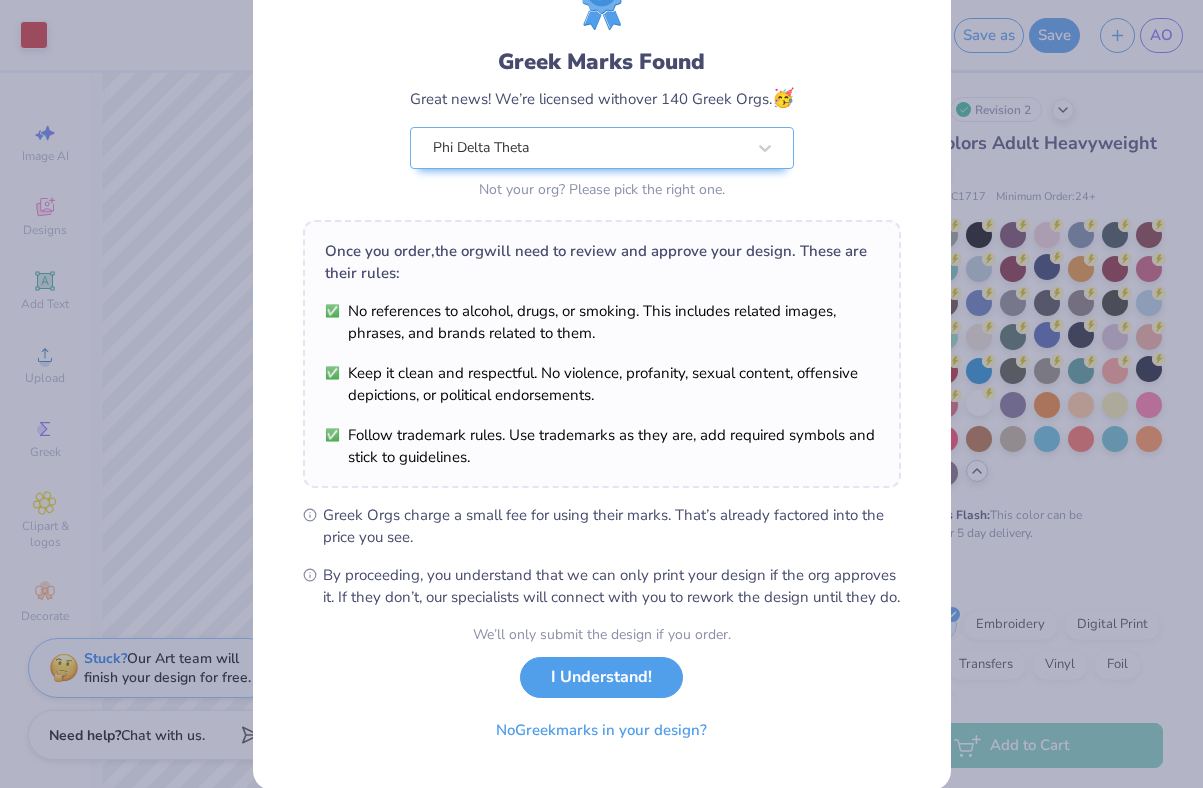 scroll, scrollTop: 148, scrollLeft: 0, axis: vertical 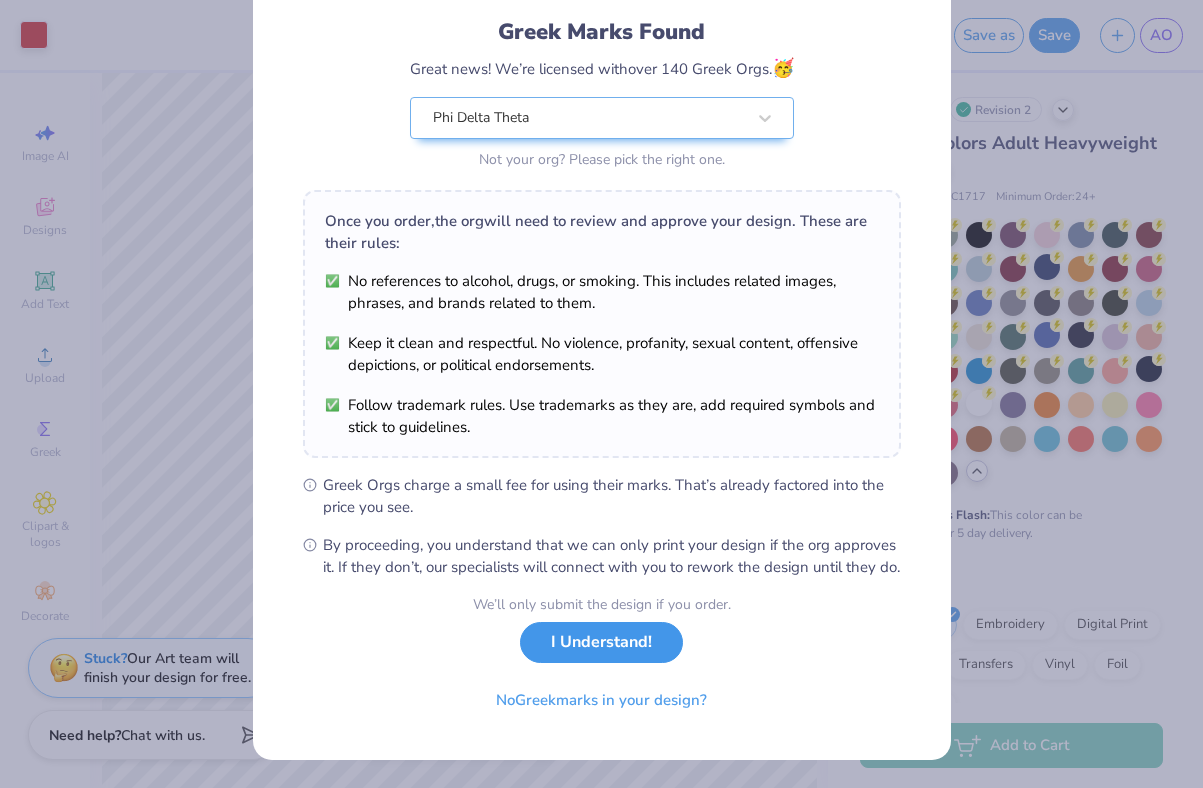 click on "I Understand!" at bounding box center (601, 642) 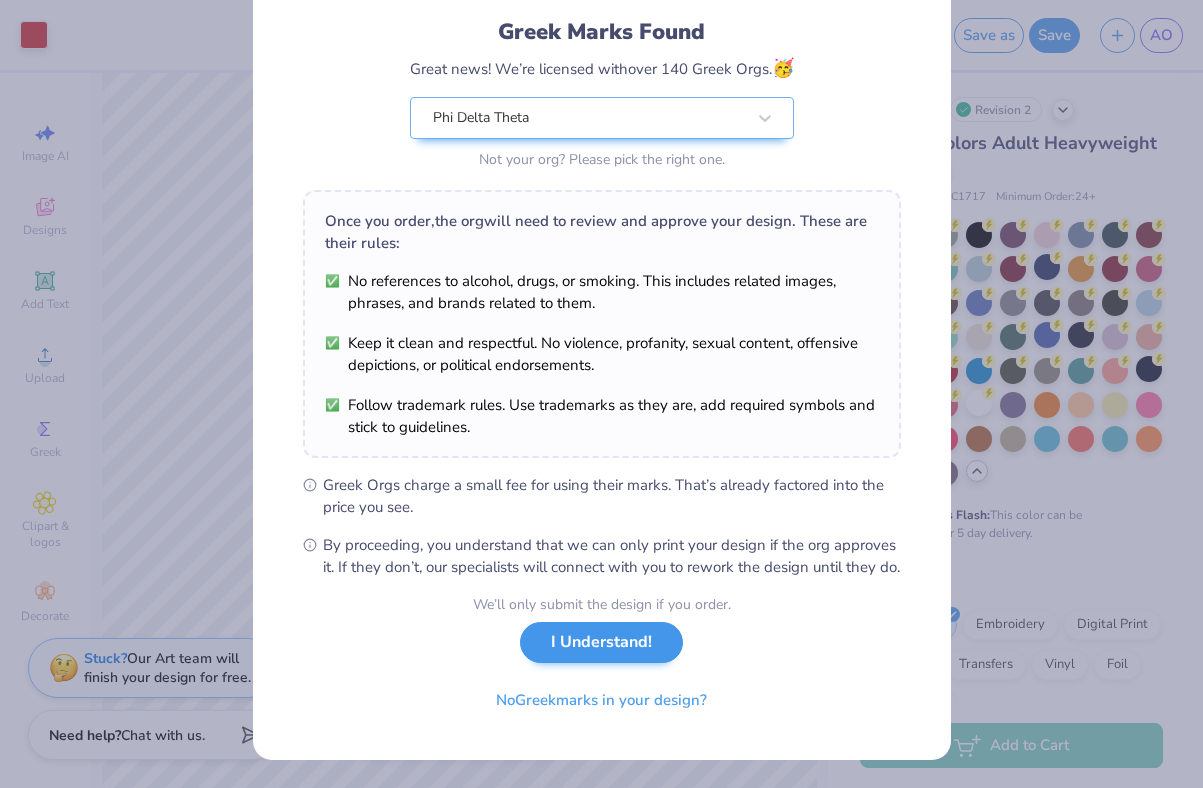 scroll, scrollTop: 0, scrollLeft: 0, axis: both 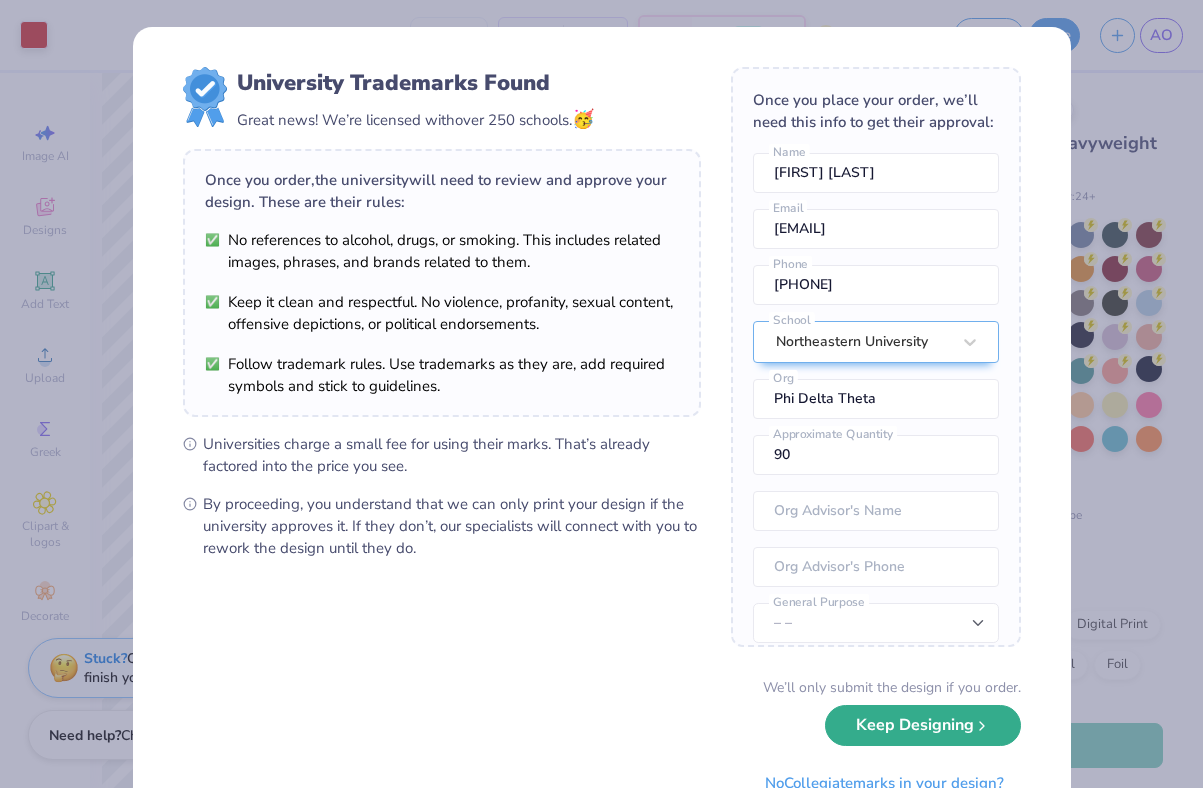 click on "Keep Designing" at bounding box center [923, 725] 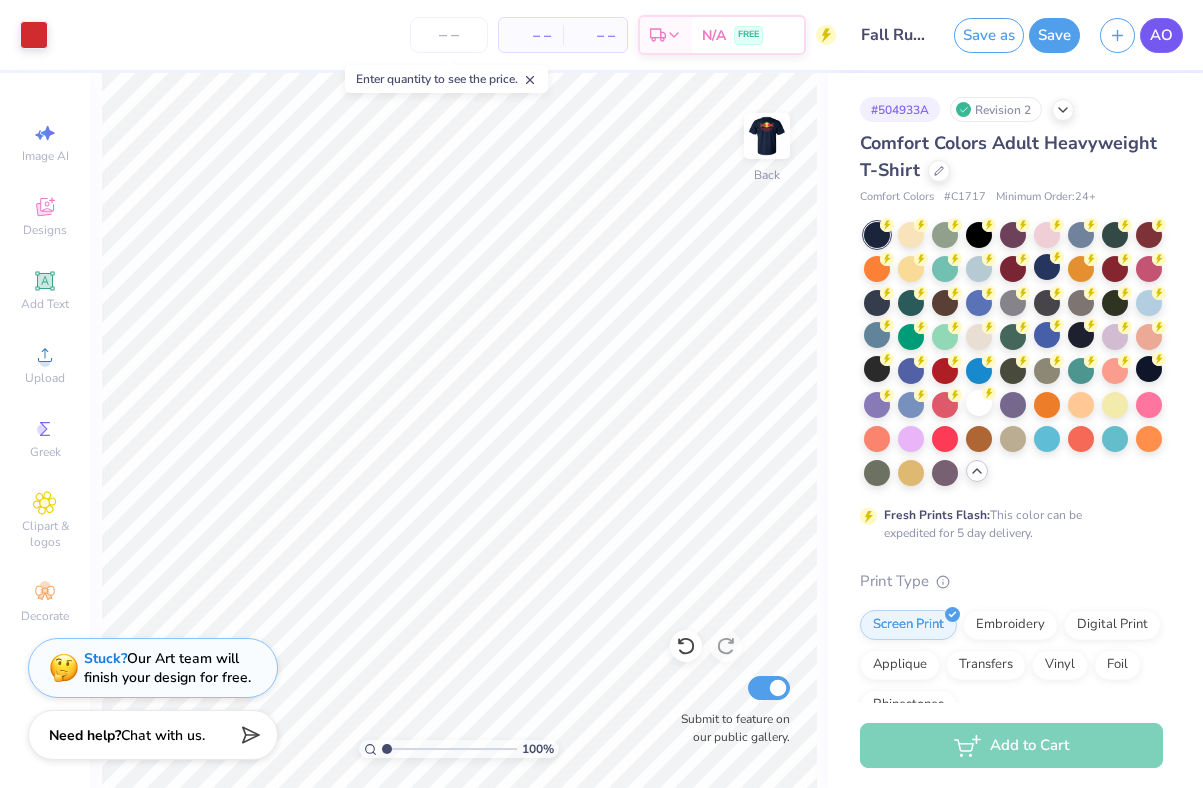 click on "AO" at bounding box center (1161, 35) 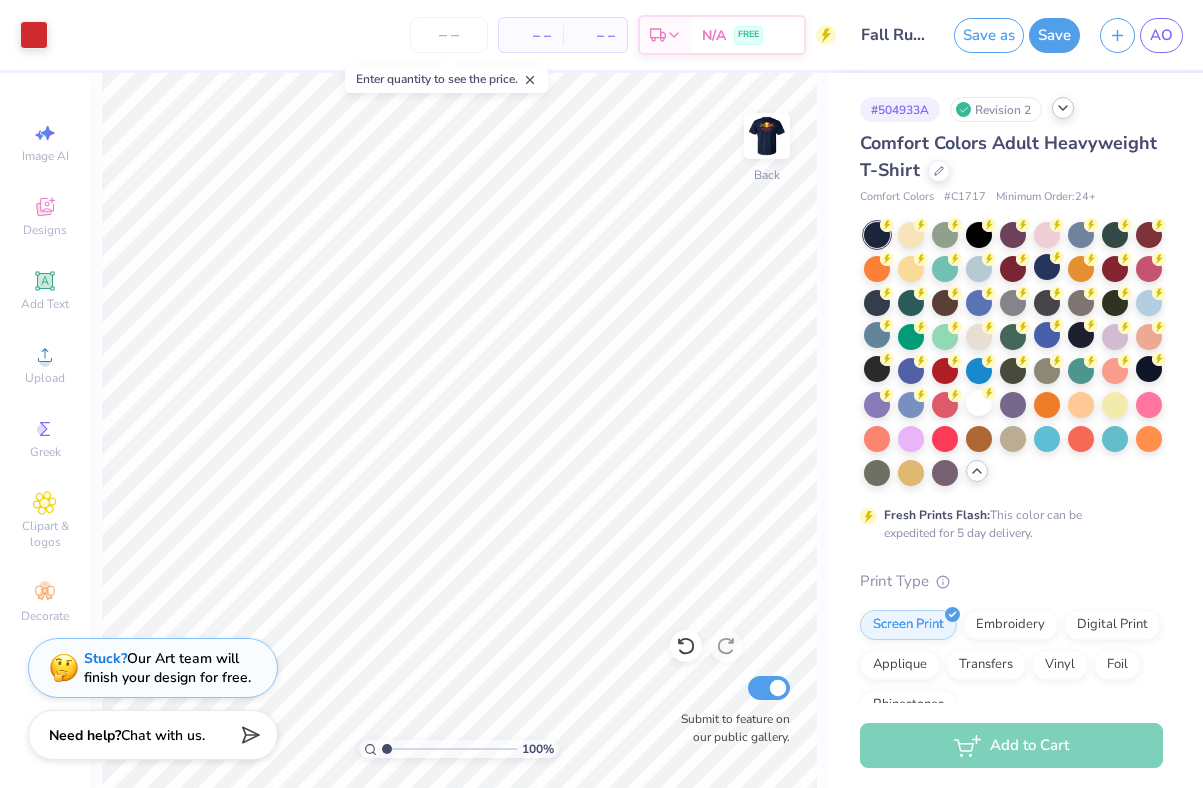 click 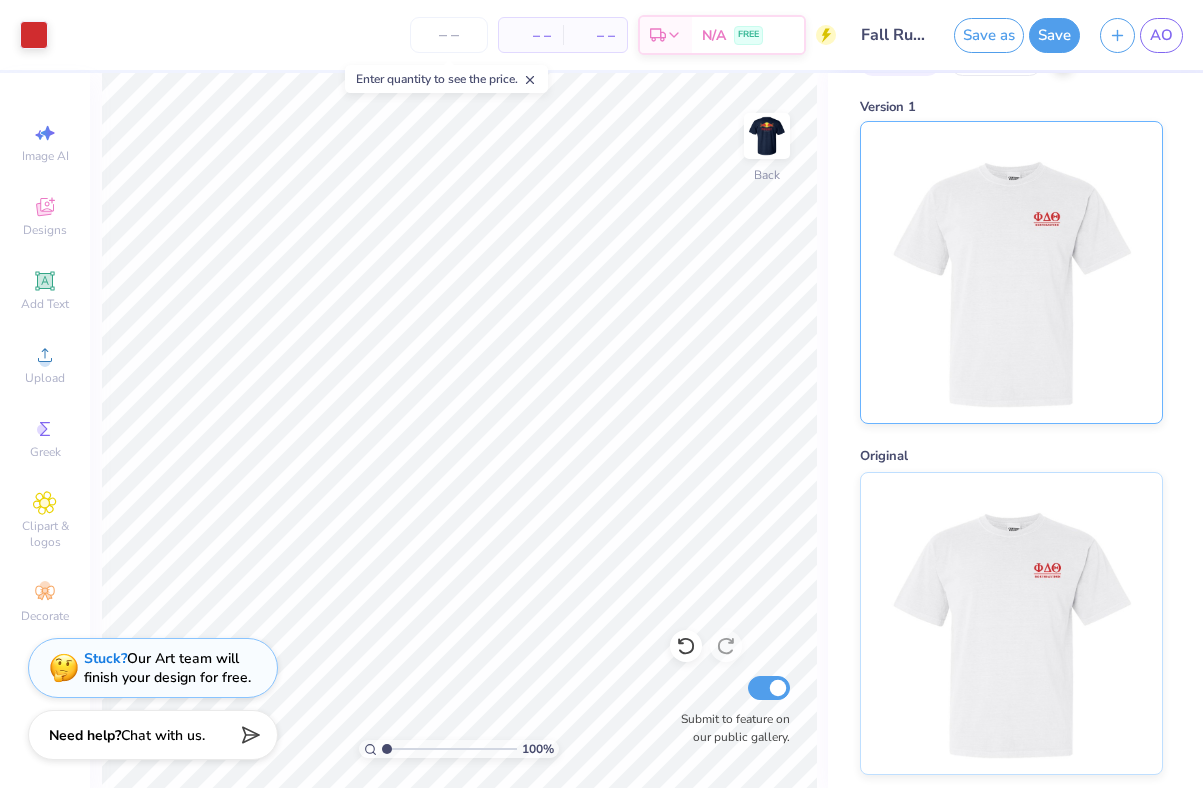 scroll, scrollTop: 0, scrollLeft: 0, axis: both 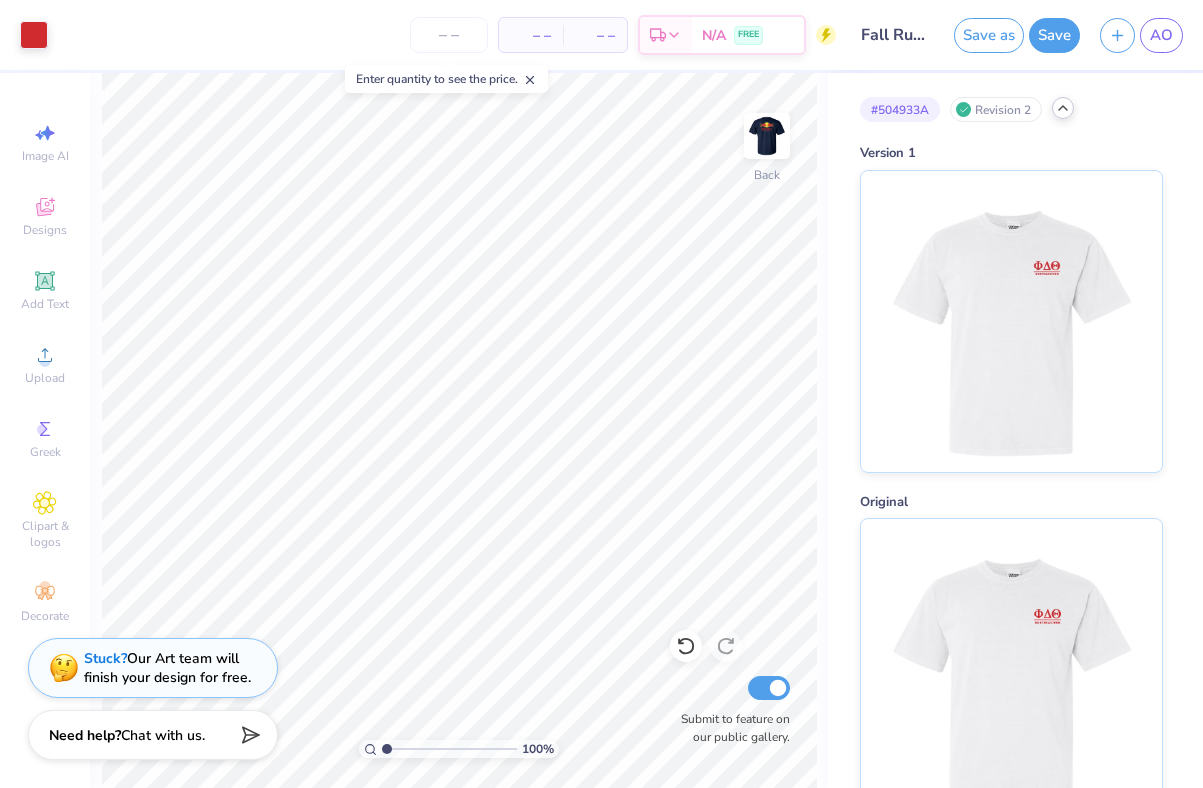 click at bounding box center (1063, 108) 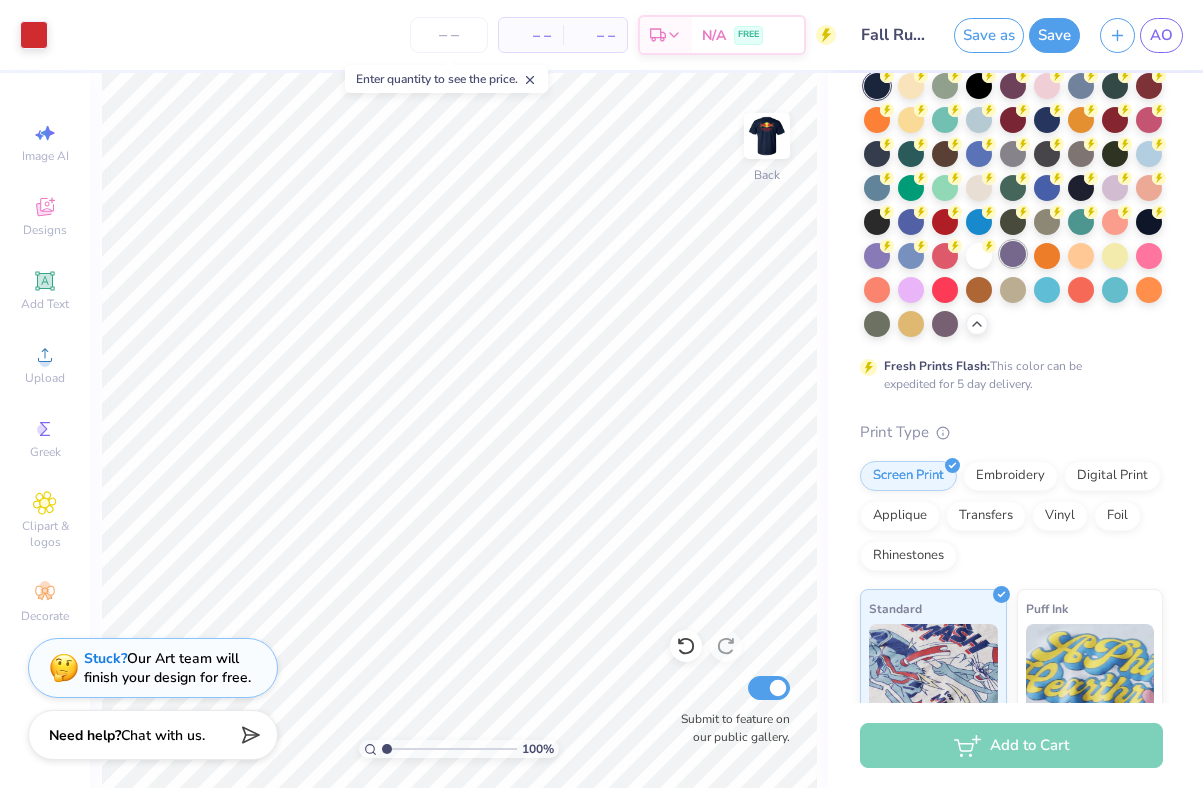 scroll, scrollTop: 487, scrollLeft: 0, axis: vertical 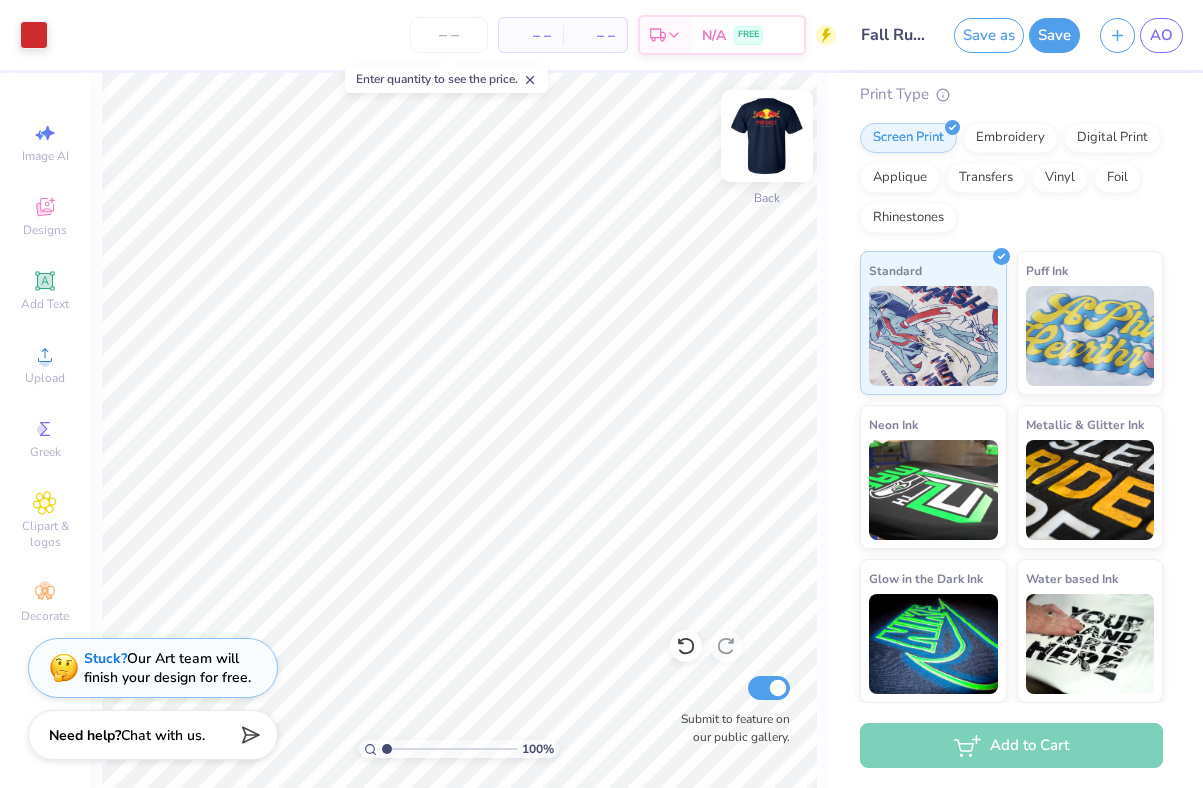 click at bounding box center [767, 136] 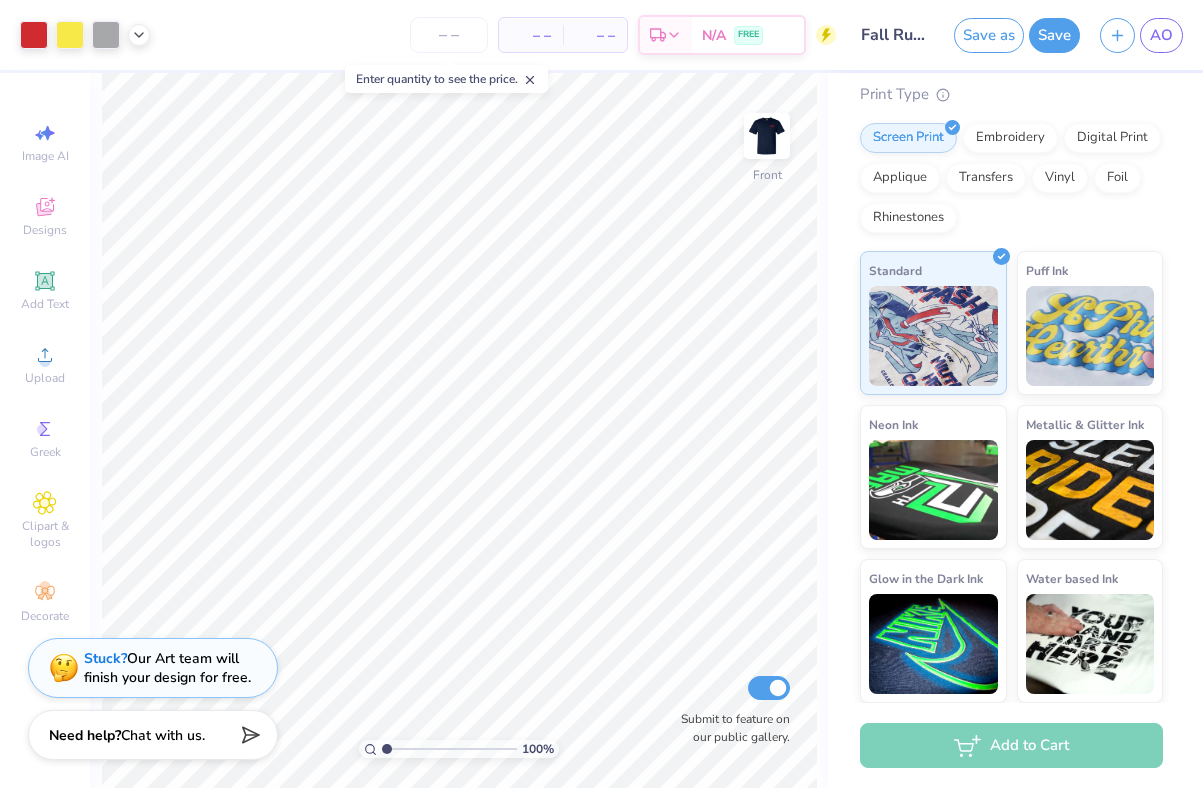click at bounding box center [767, 136] 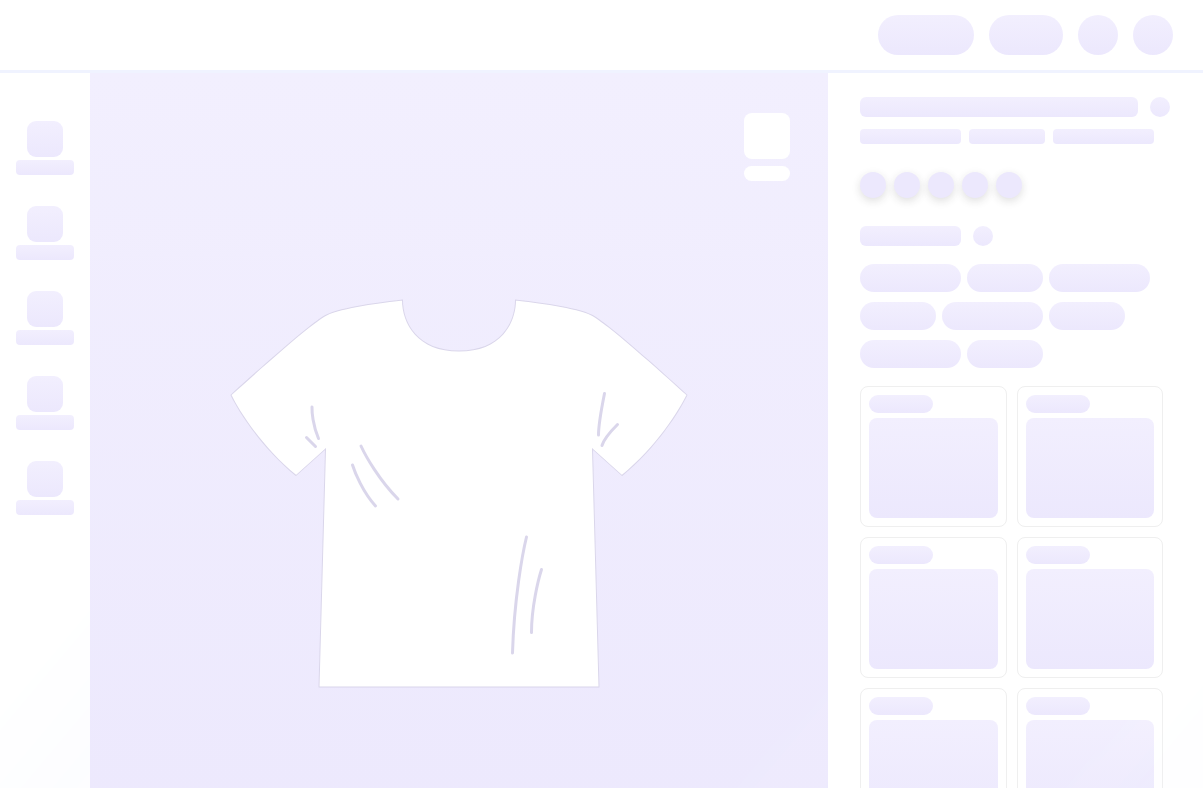 scroll, scrollTop: 0, scrollLeft: 0, axis: both 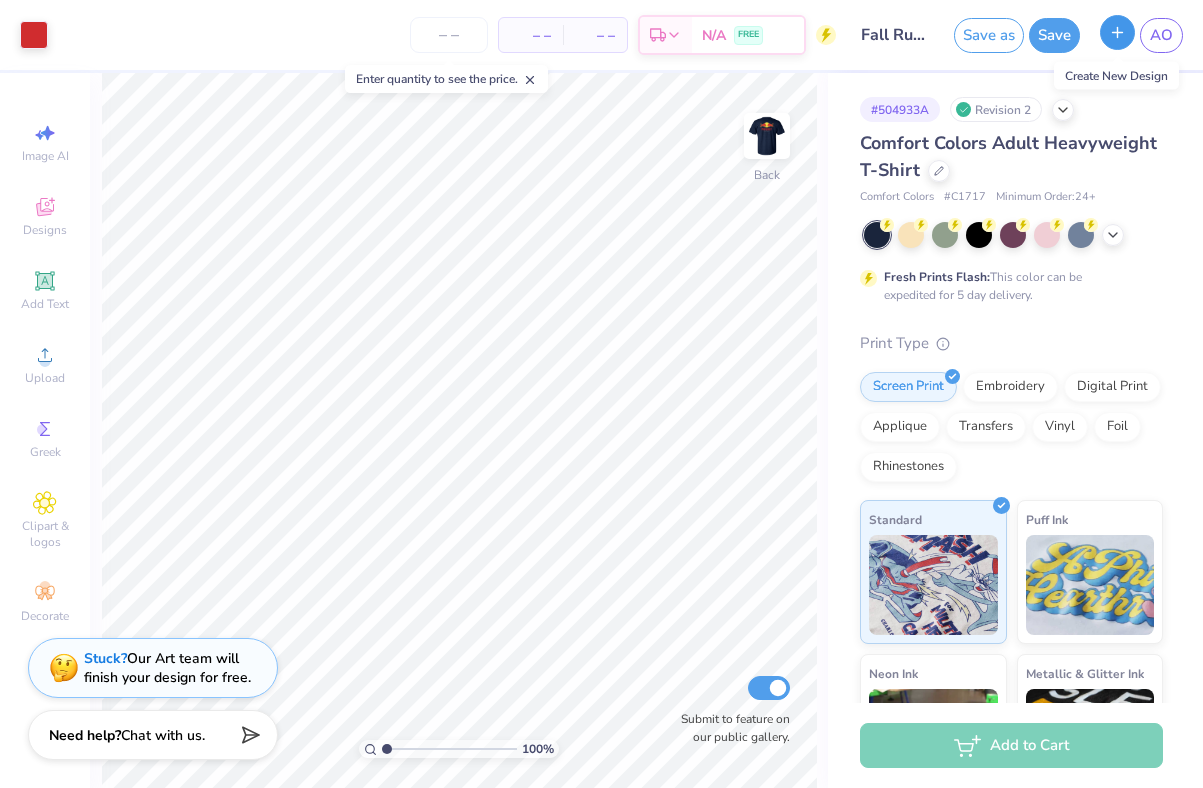 click 